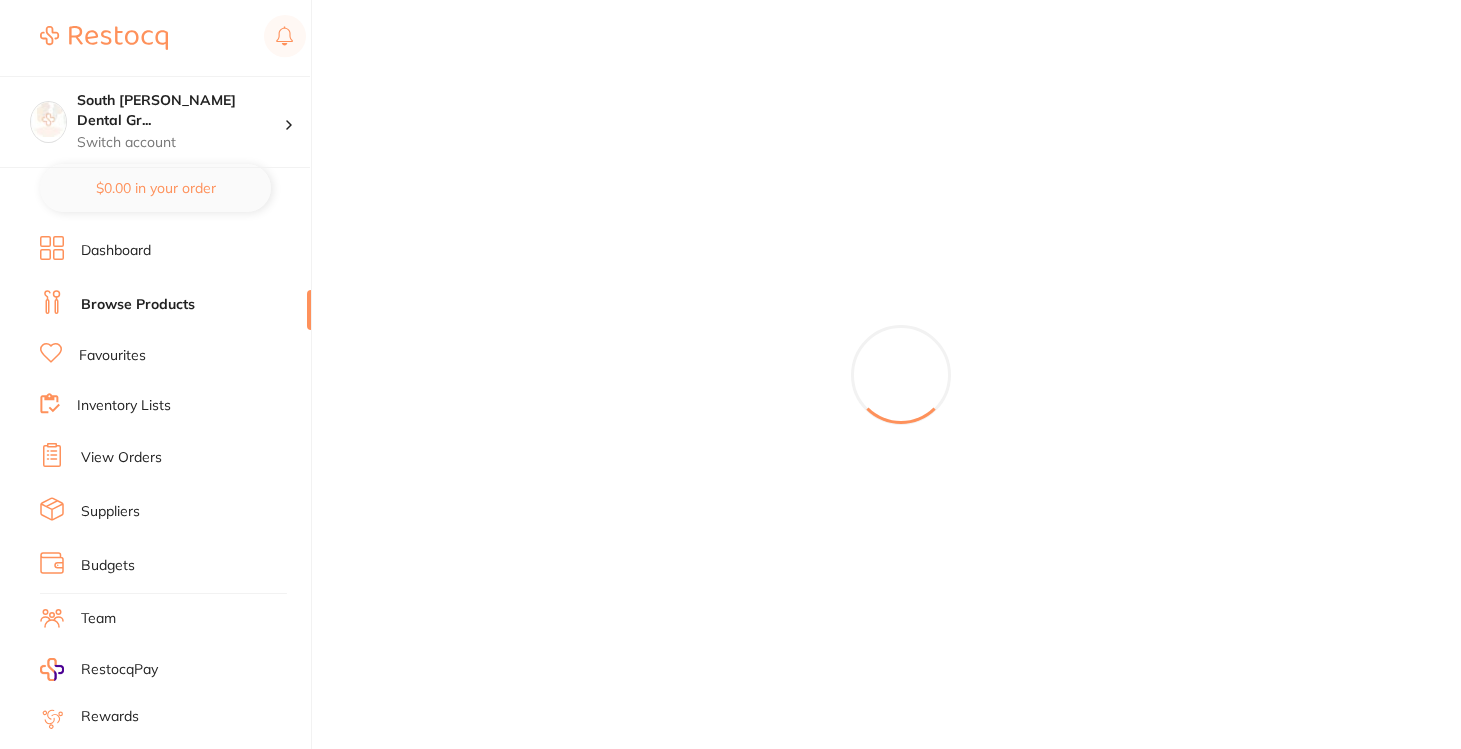 scroll, scrollTop: 0, scrollLeft: 0, axis: both 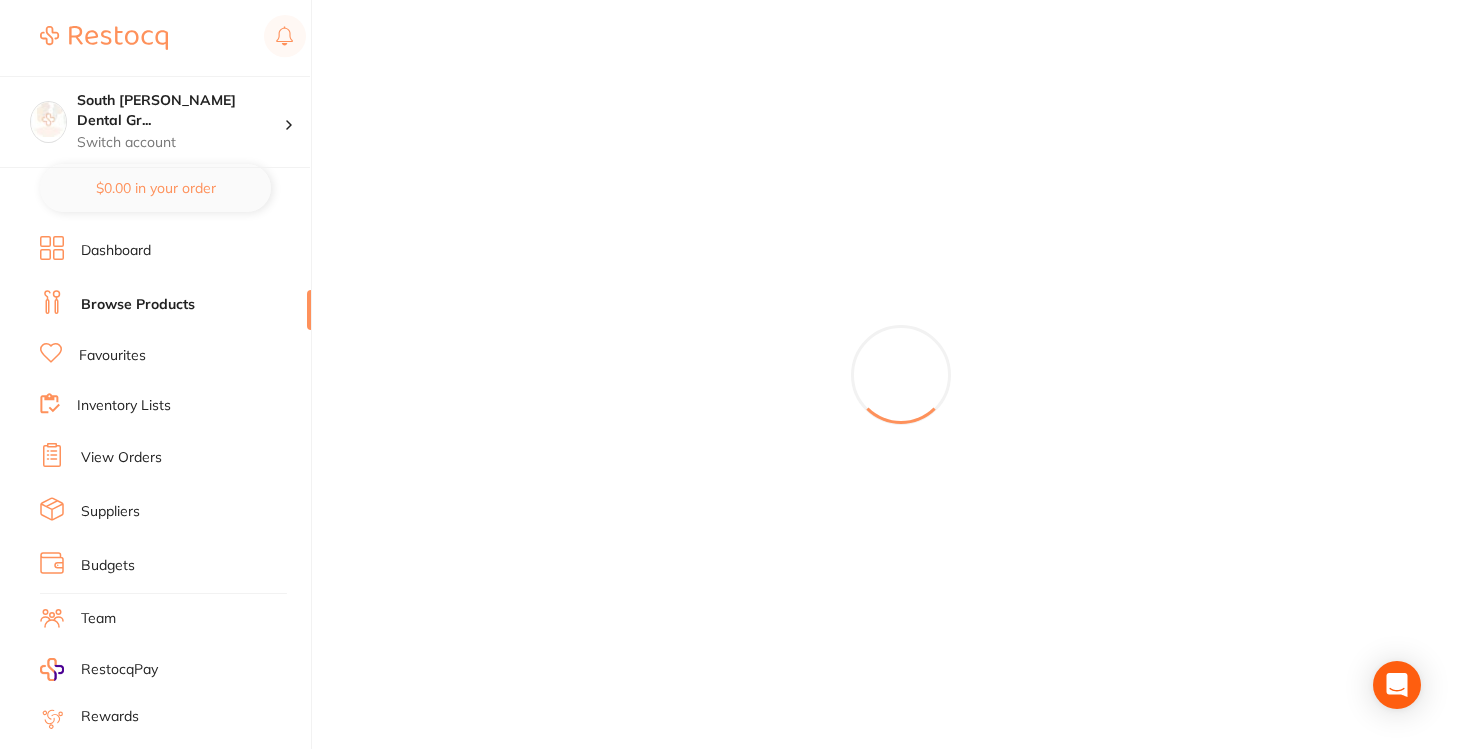 click on "Browse Products" at bounding box center [138, 305] 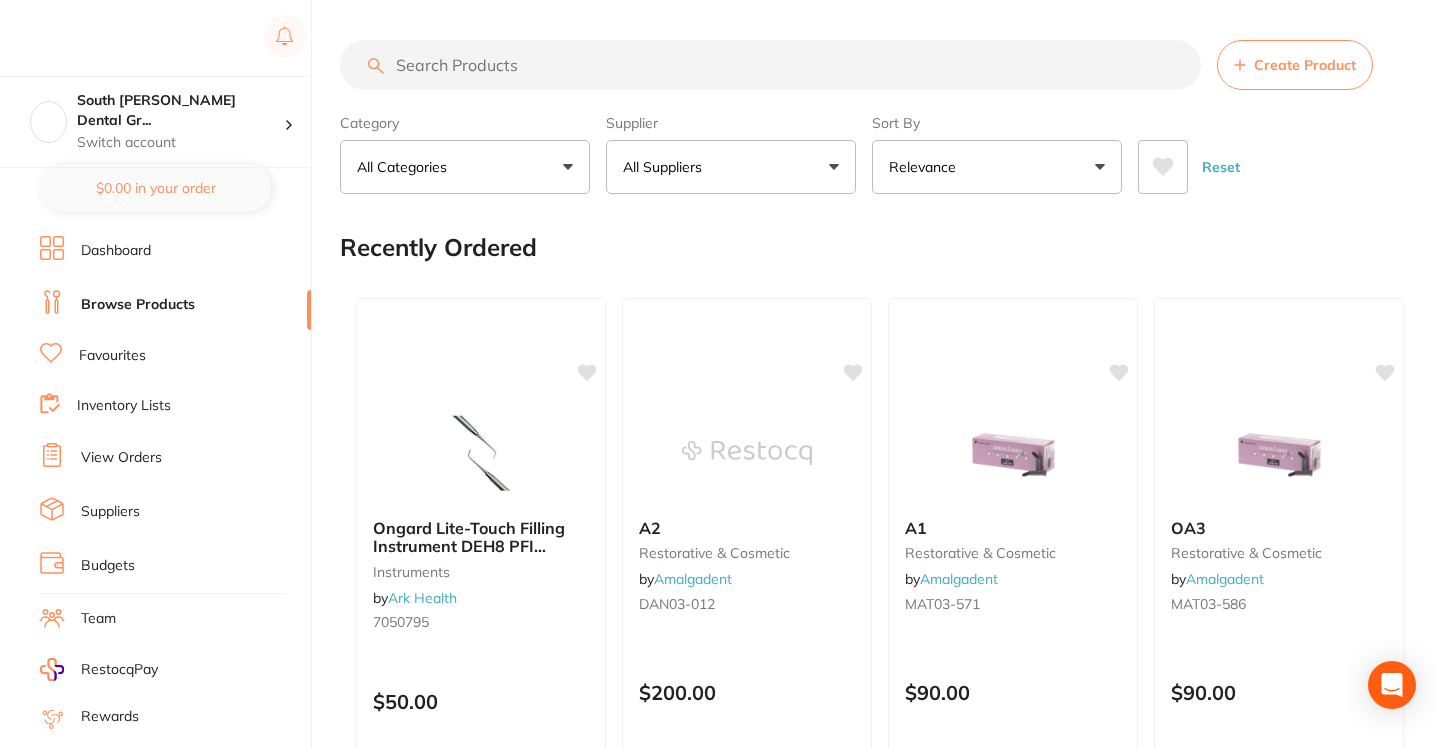 scroll, scrollTop: 0, scrollLeft: 0, axis: both 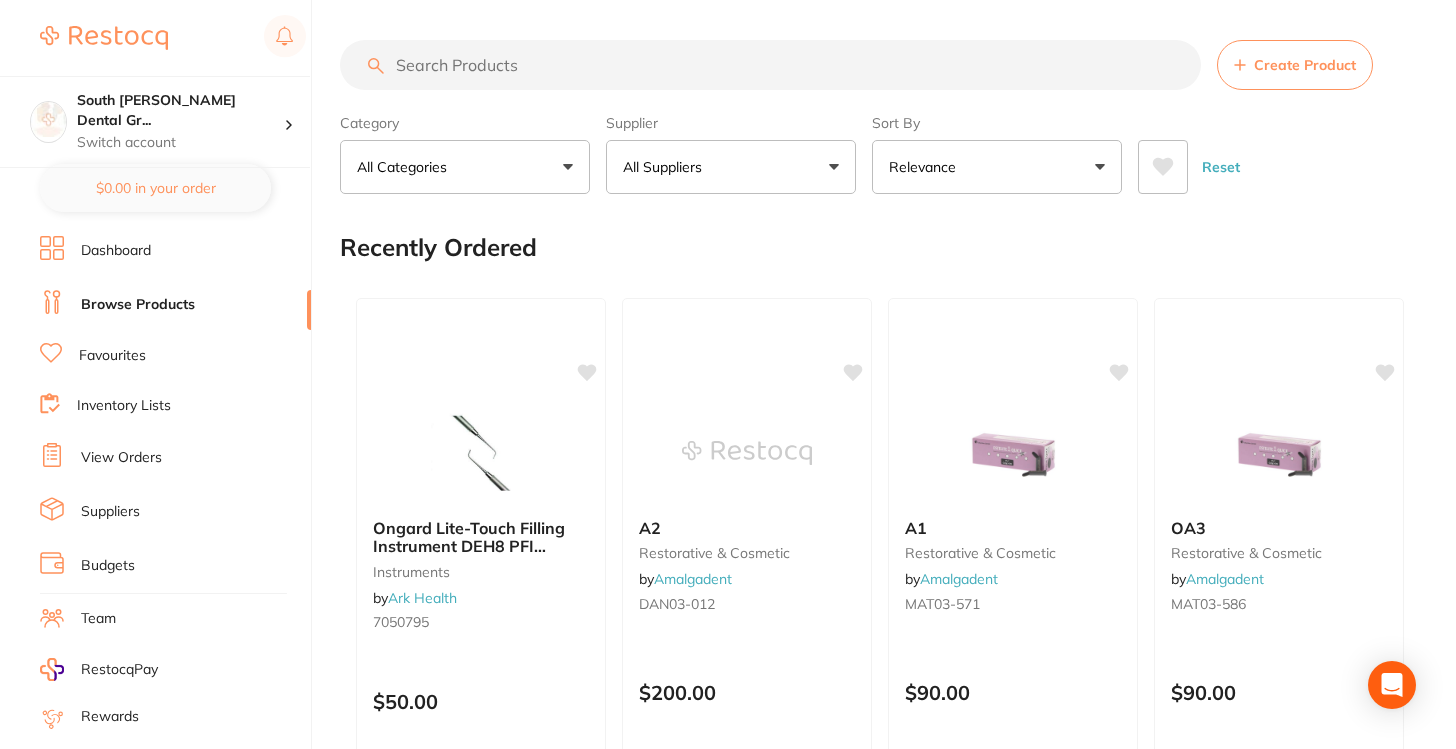 click at bounding box center [770, 65] 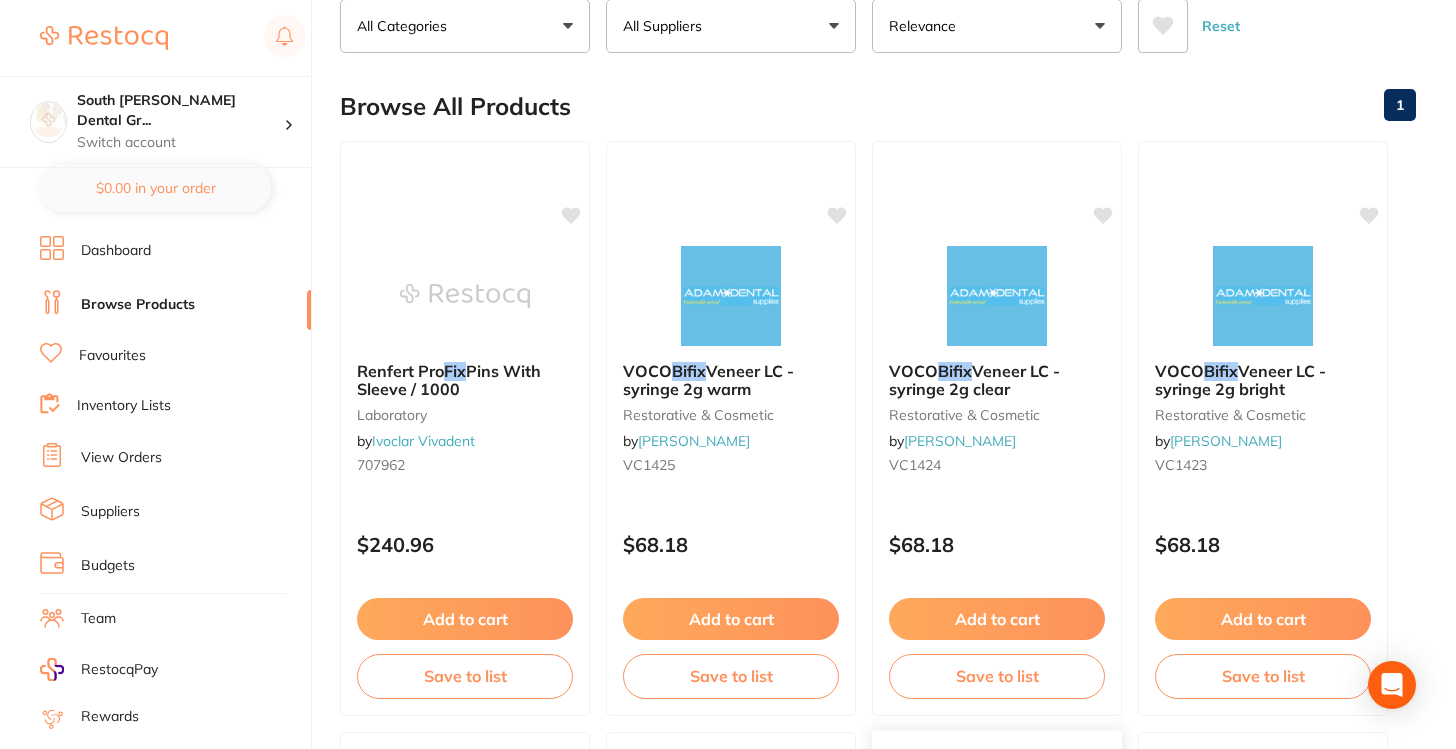 scroll, scrollTop: 0, scrollLeft: 0, axis: both 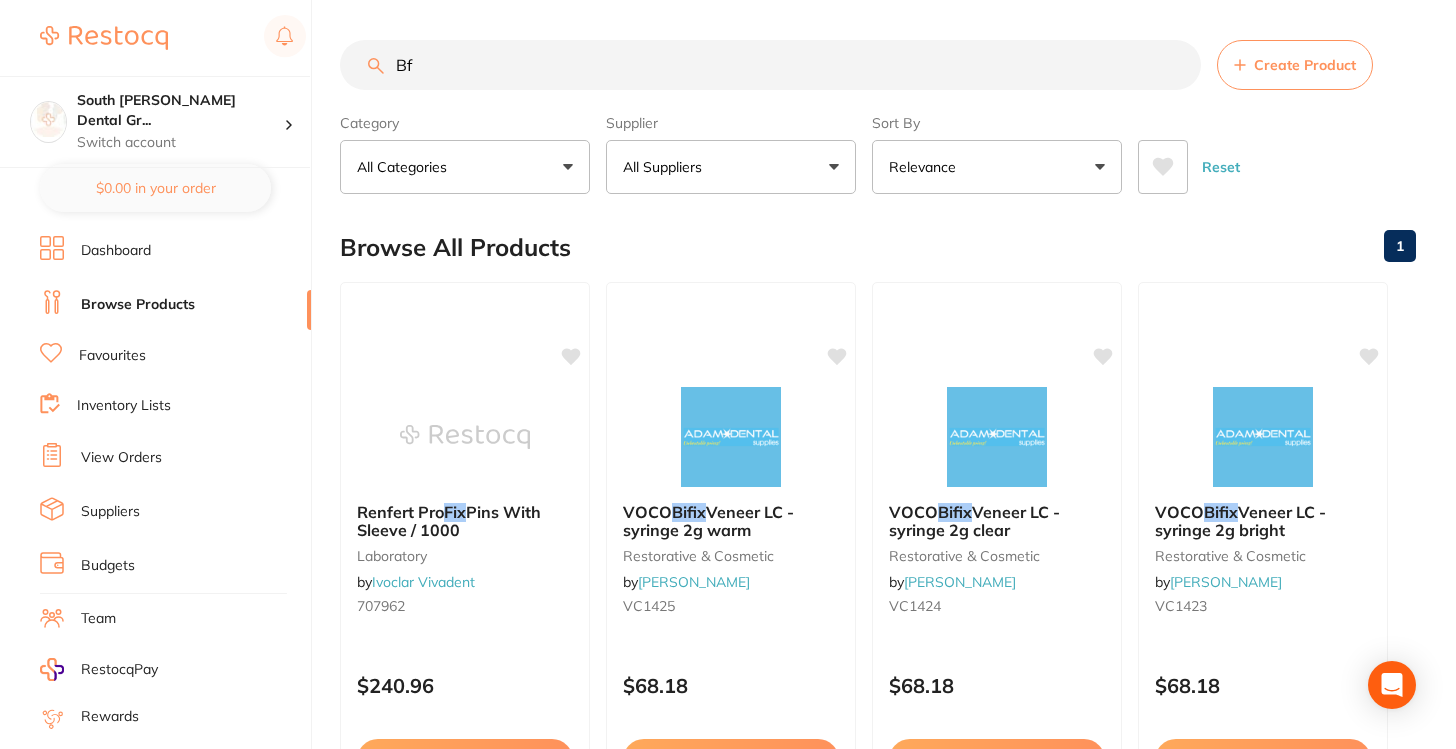 type on "B" 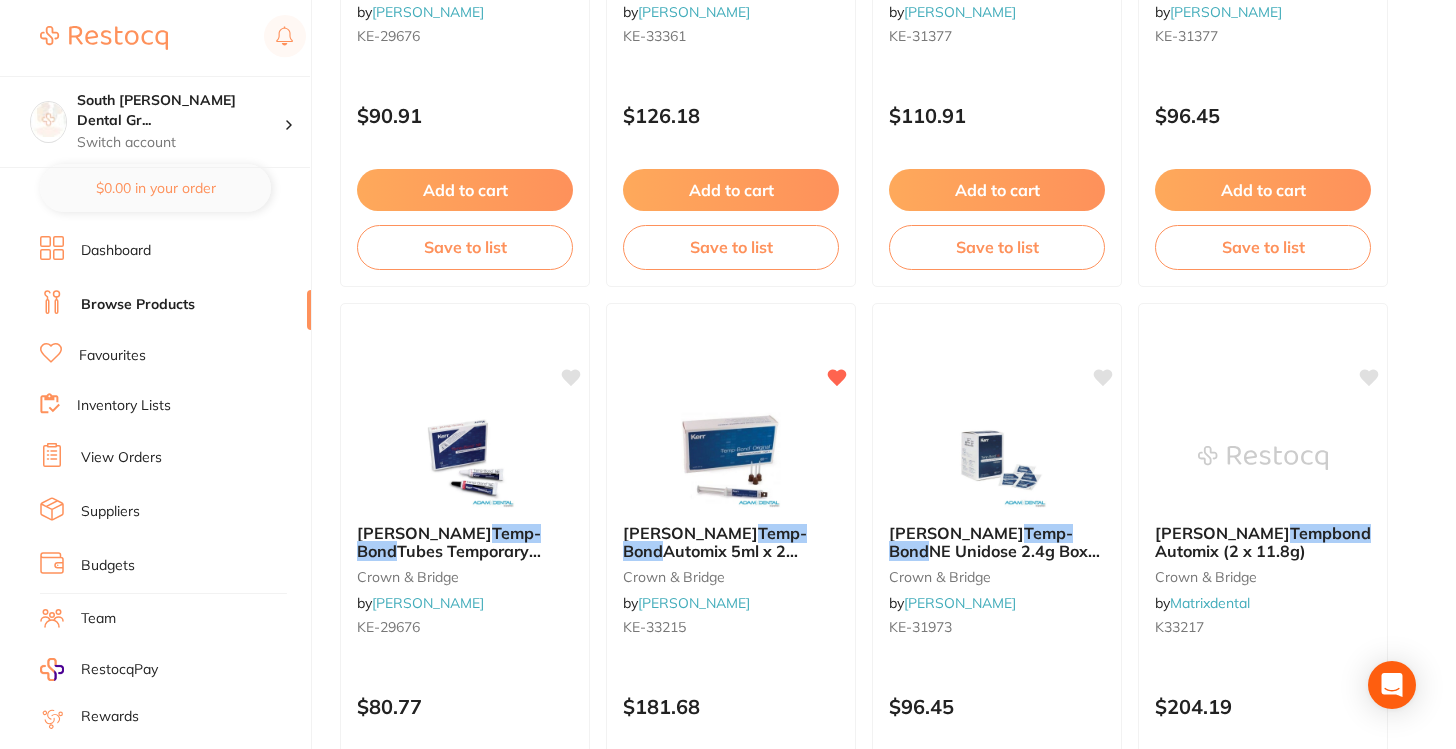scroll, scrollTop: 2938, scrollLeft: 0, axis: vertical 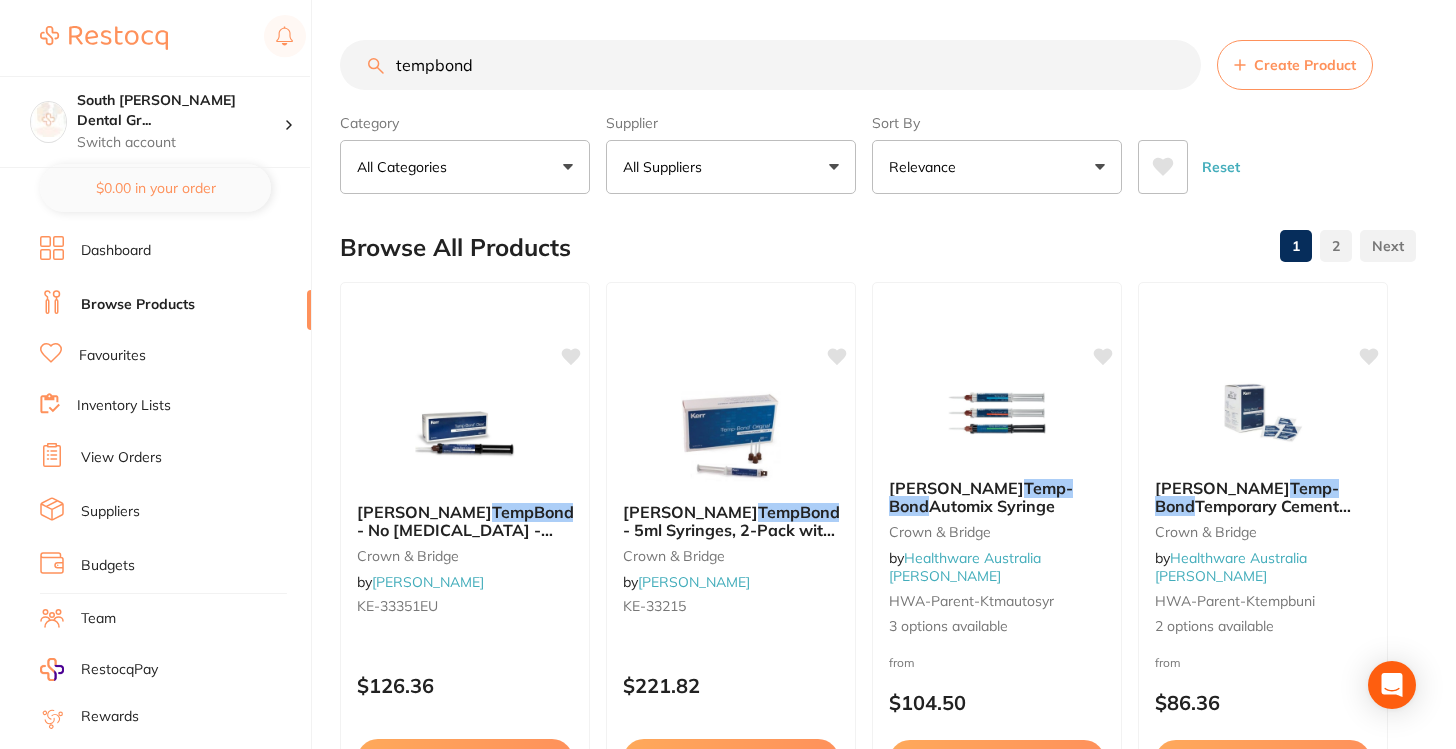 drag, startPoint x: 518, startPoint y: 72, endPoint x: 242, endPoint y: 32, distance: 278.88348 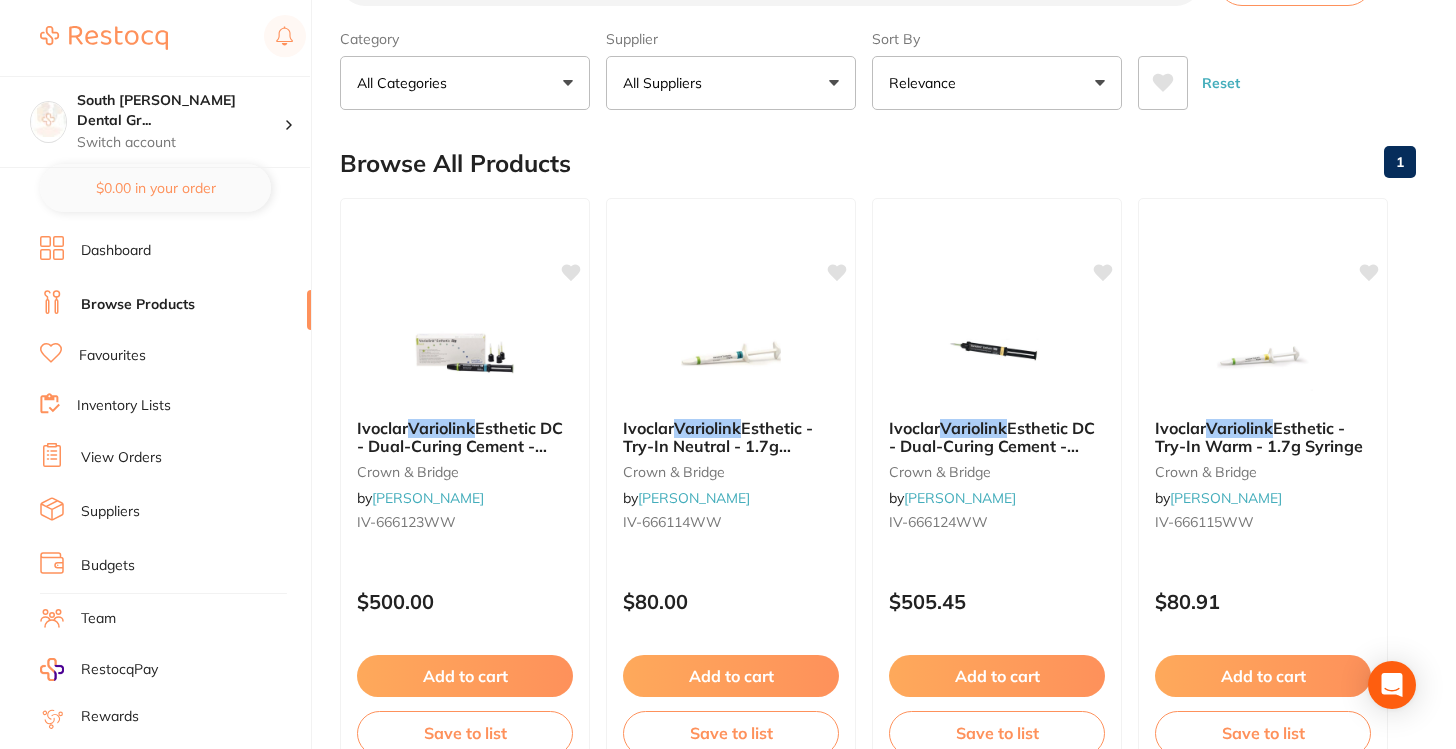 scroll, scrollTop: 81, scrollLeft: 0, axis: vertical 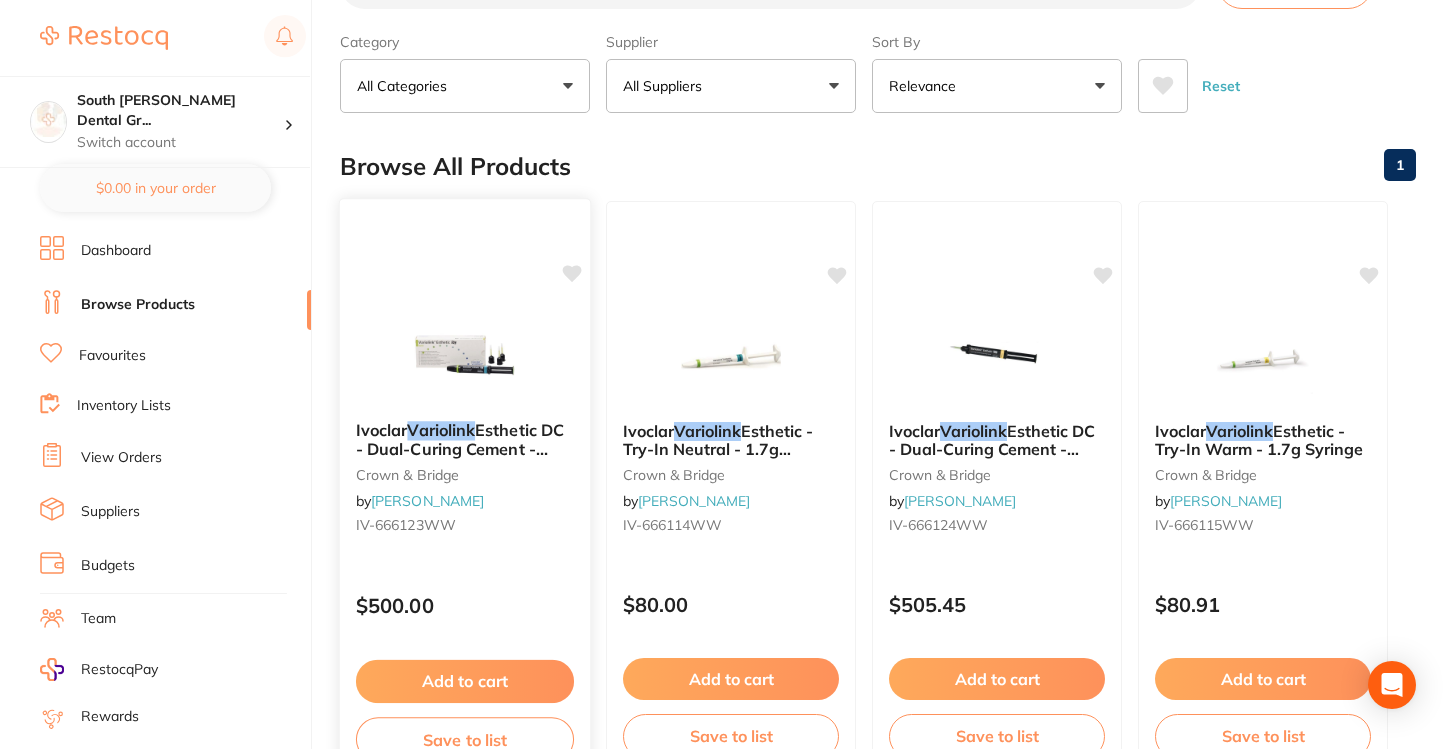 click at bounding box center [464, 354] 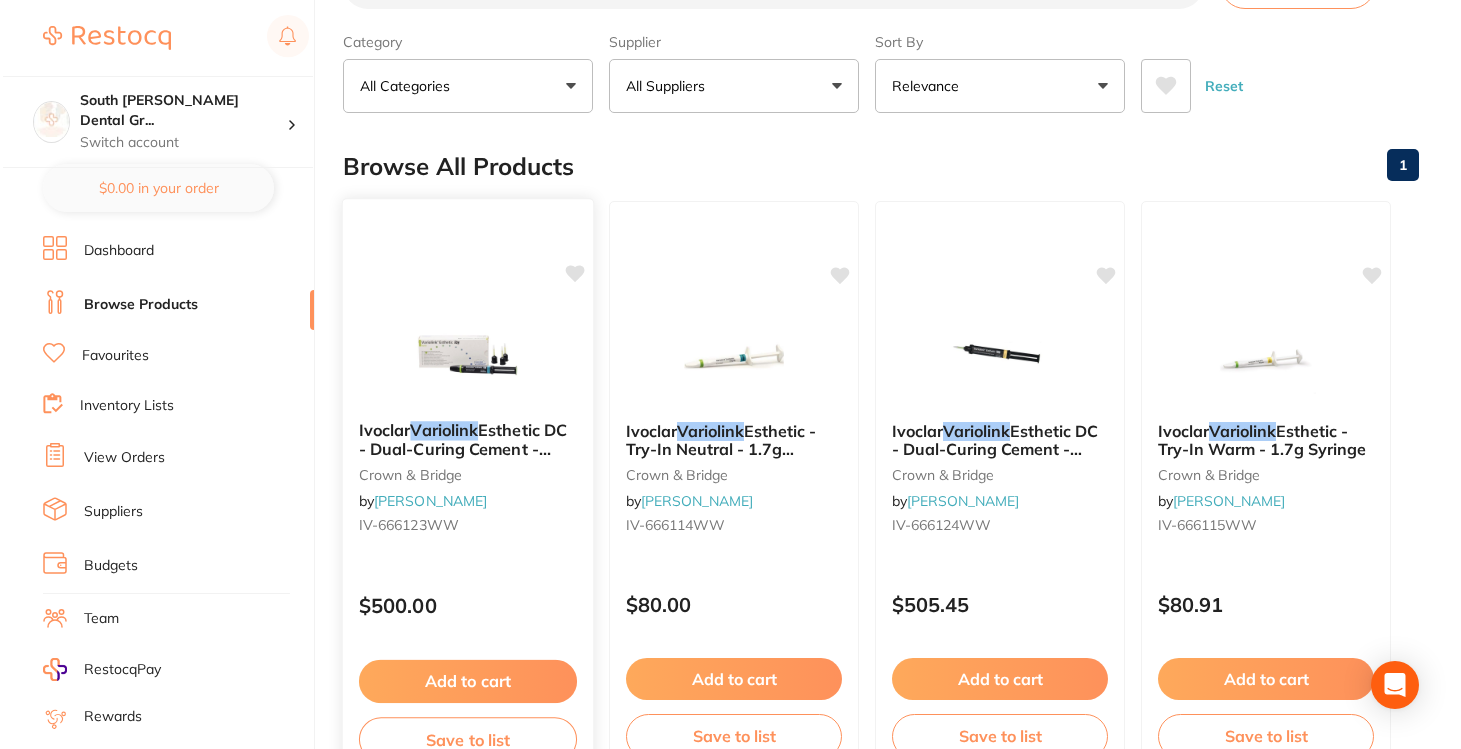 scroll, scrollTop: 0, scrollLeft: 0, axis: both 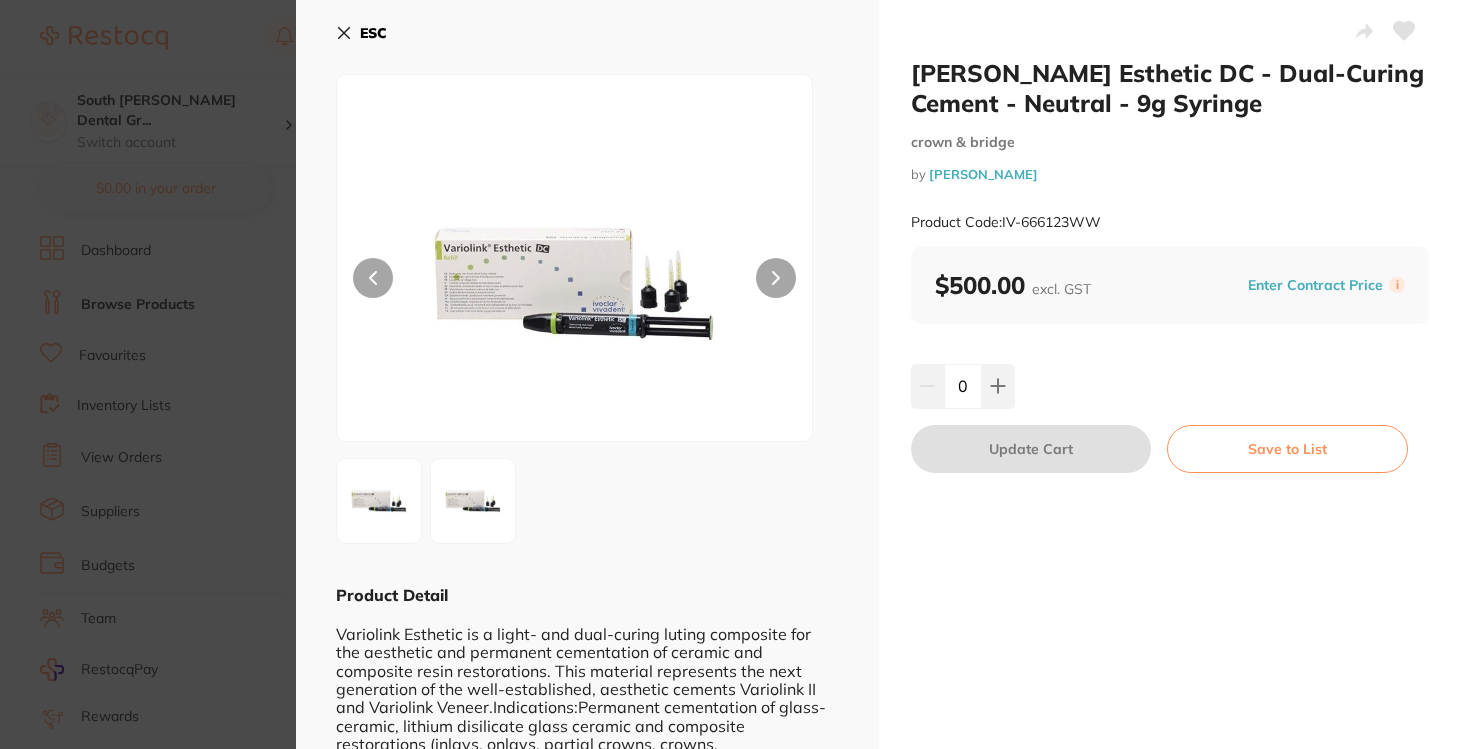 click at bounding box center [776, 278] 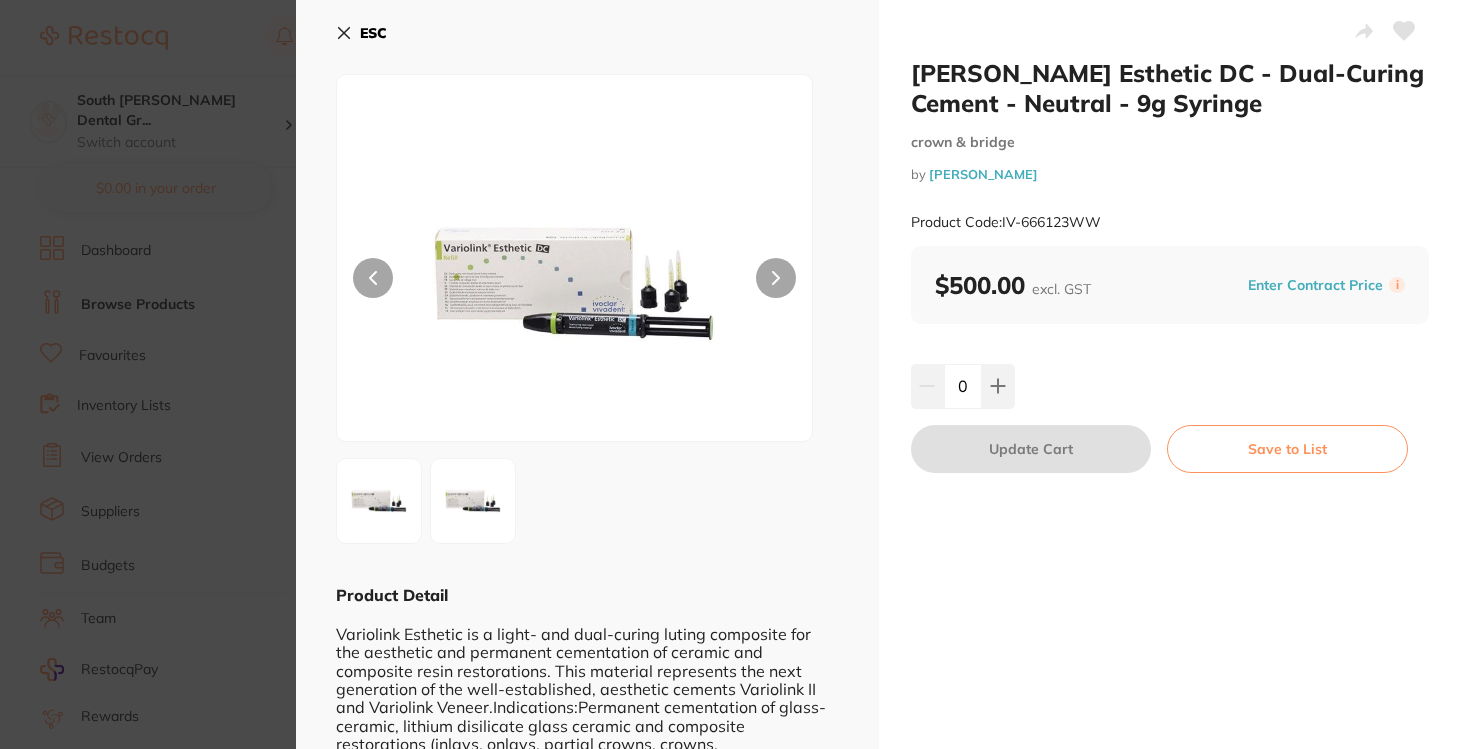 click at bounding box center (776, 278) 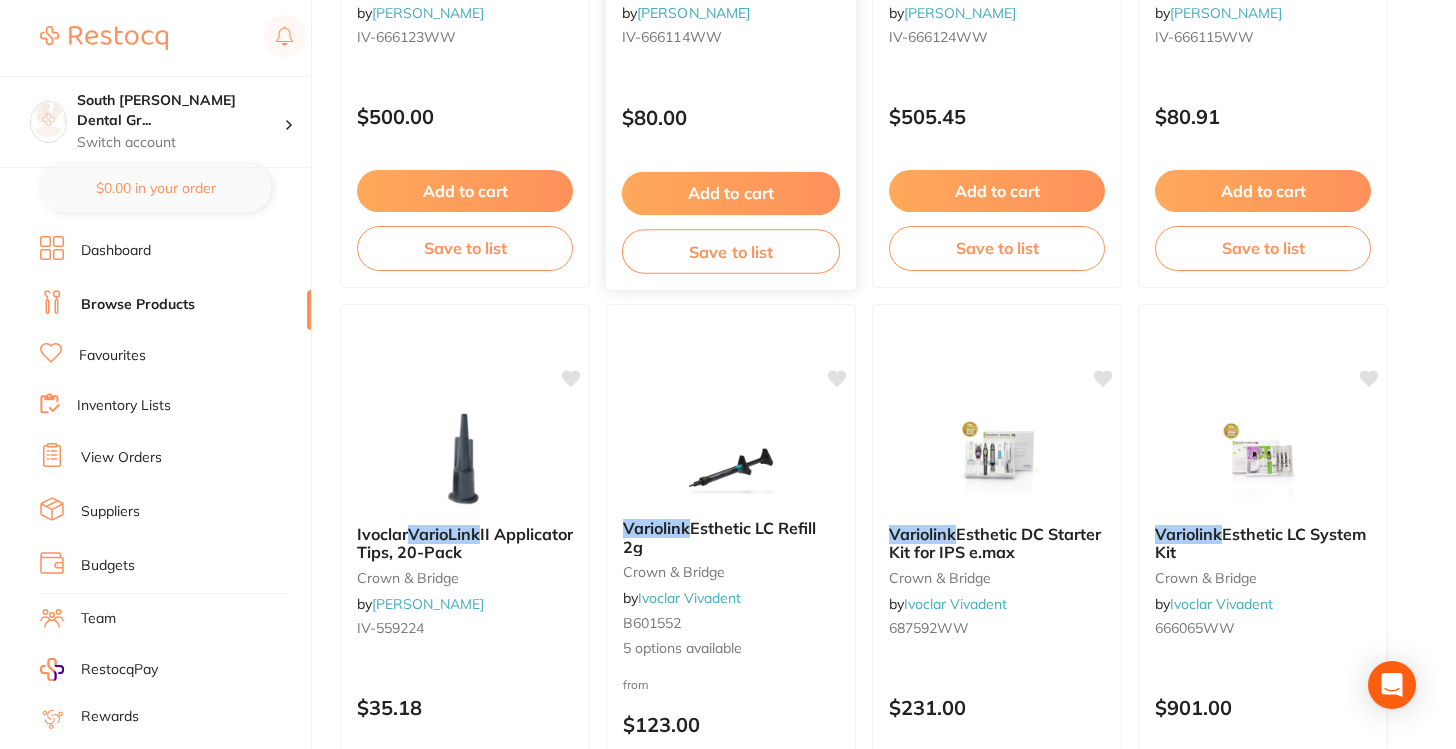 scroll, scrollTop: 568, scrollLeft: 0, axis: vertical 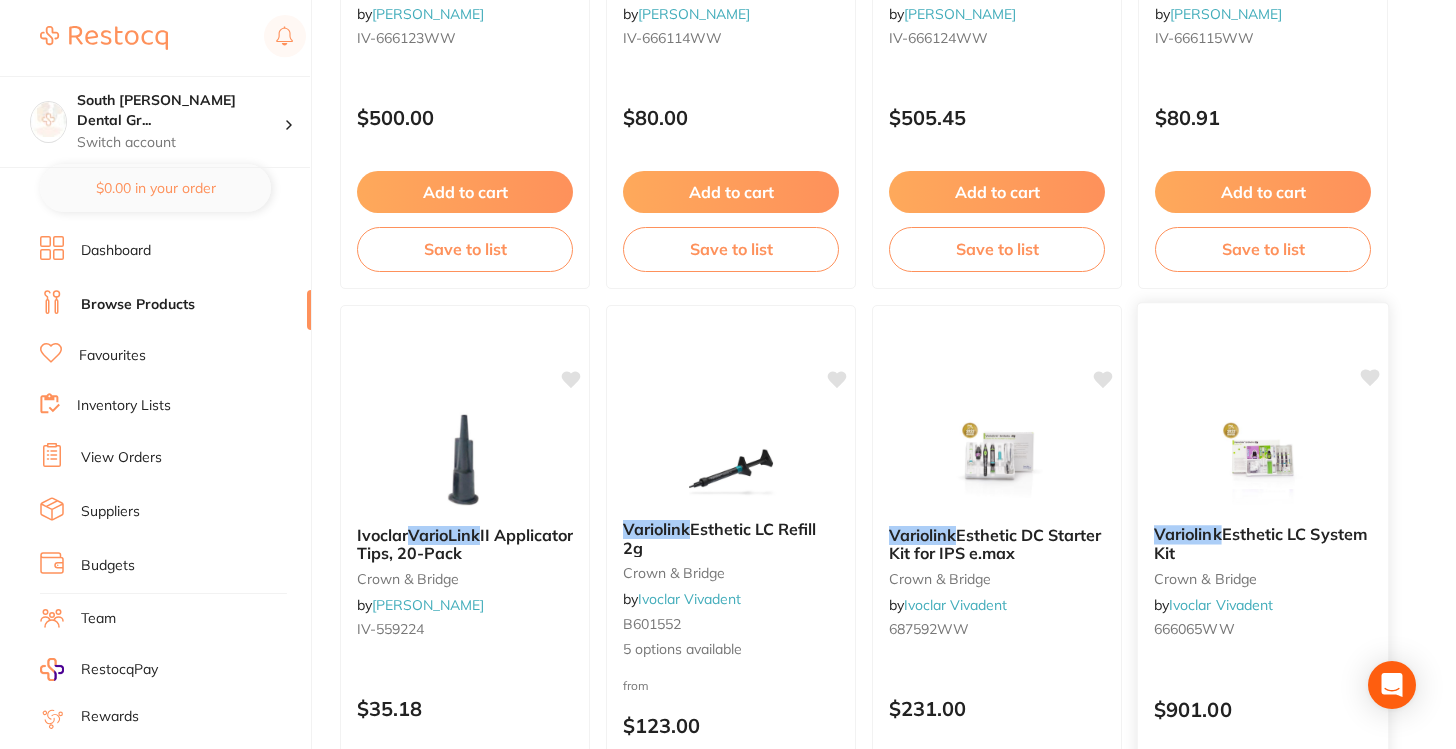 click on "Variolink  Esthetic LC System Kit   crown & bridge by  Ivoclar Vivadent 666065WW" at bounding box center (1263, 585) 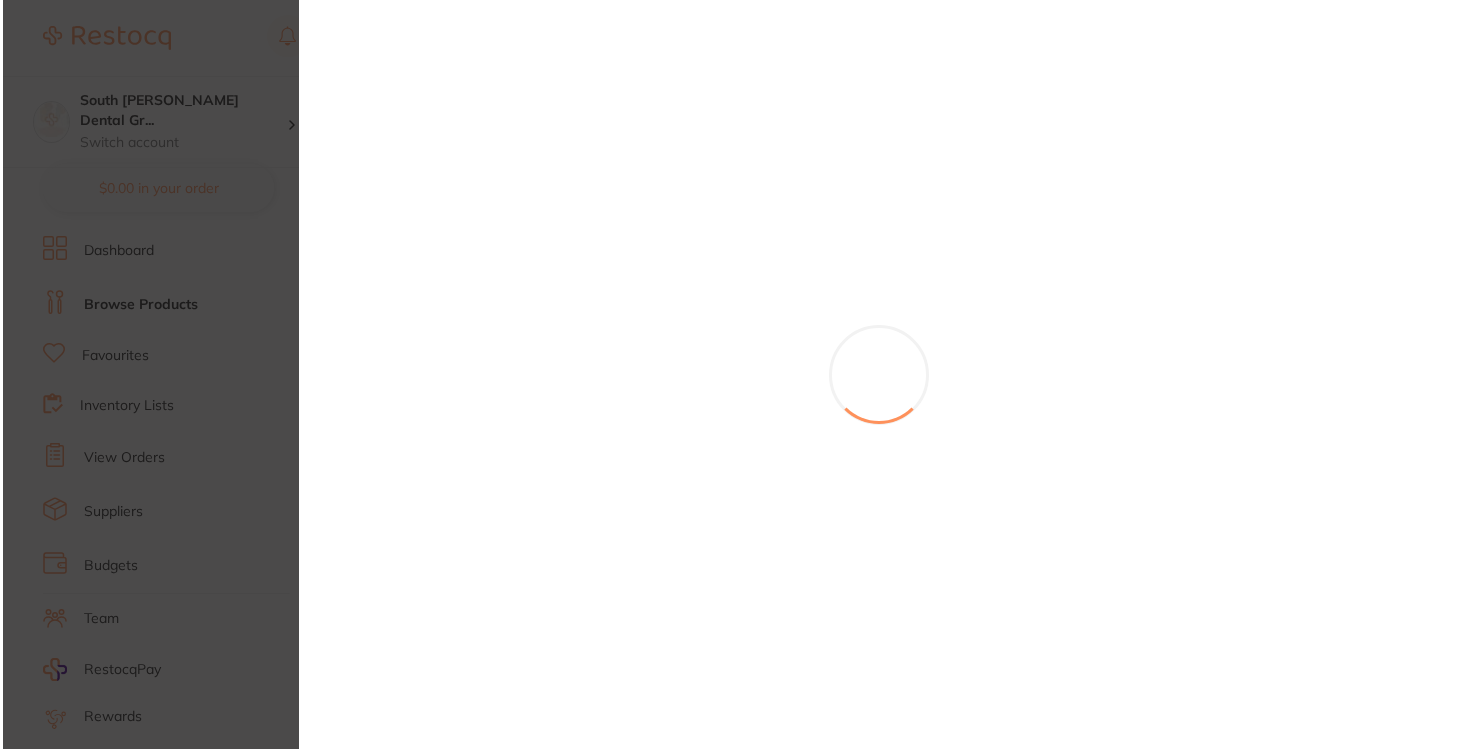 scroll, scrollTop: 0, scrollLeft: 0, axis: both 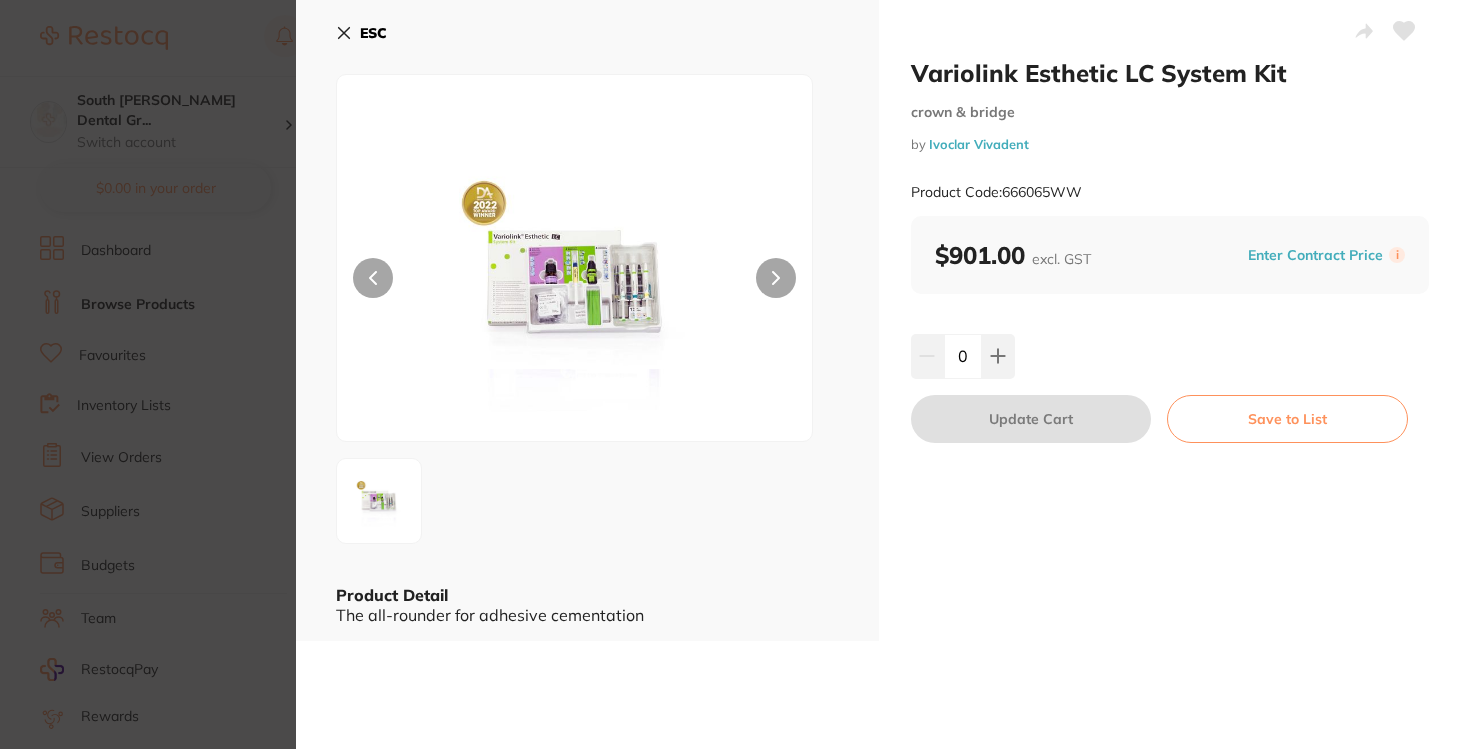 click at bounding box center [574, 258] 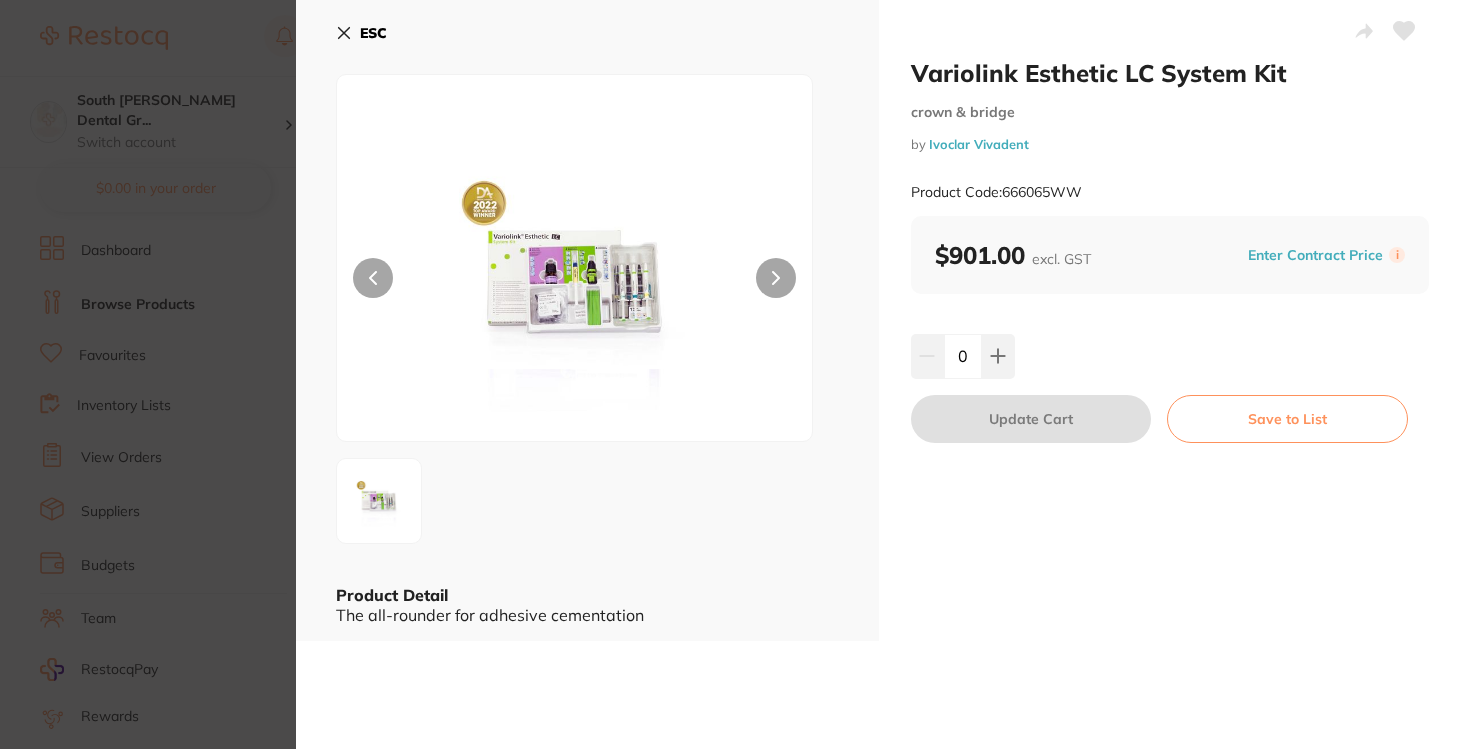 click 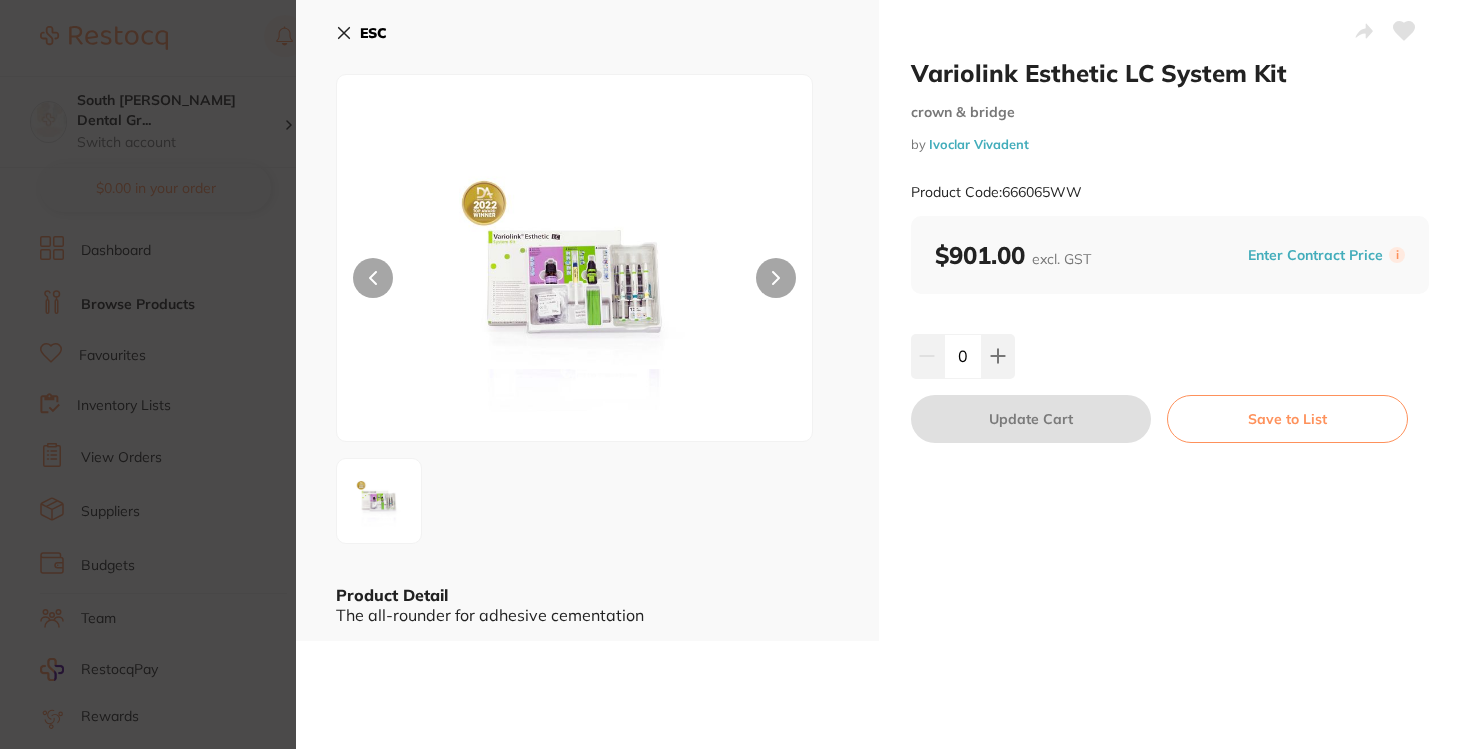 click 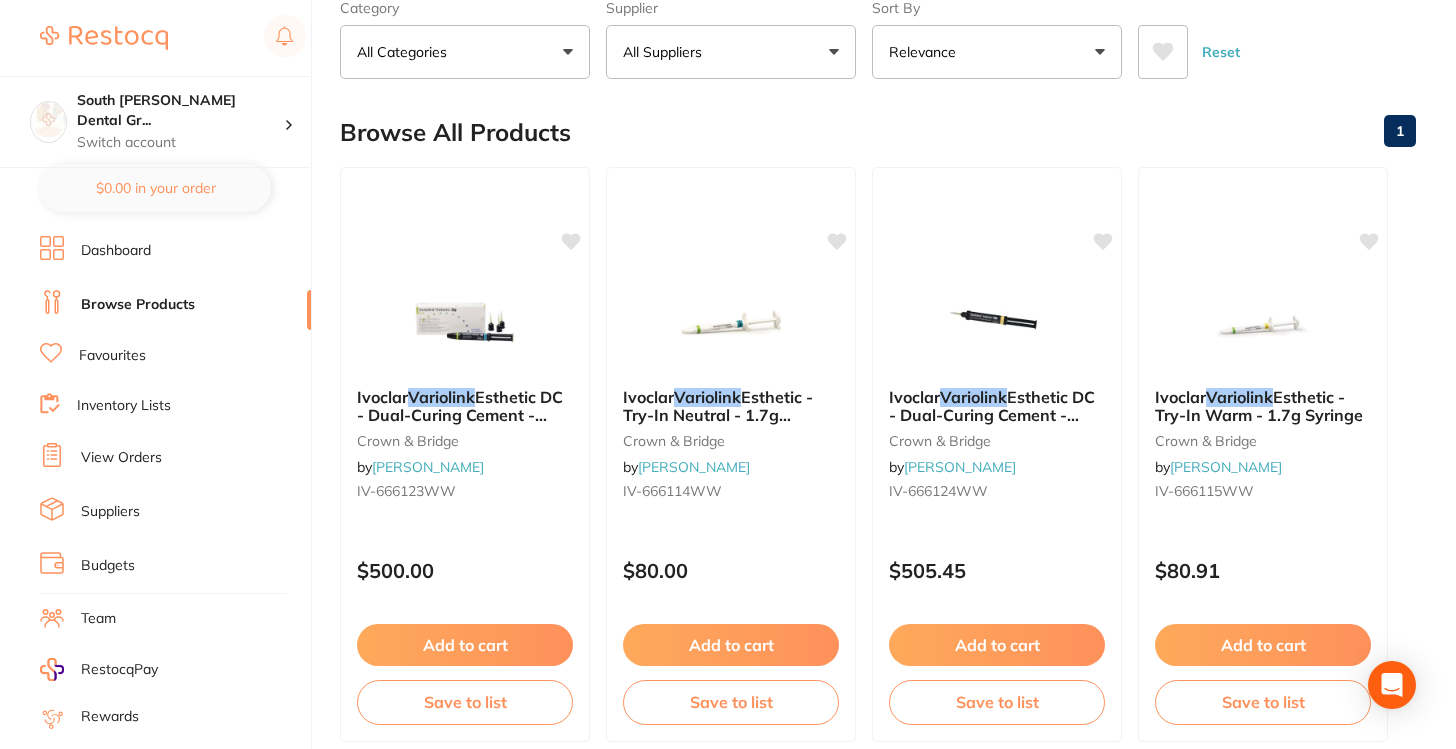 scroll, scrollTop: 0, scrollLeft: 0, axis: both 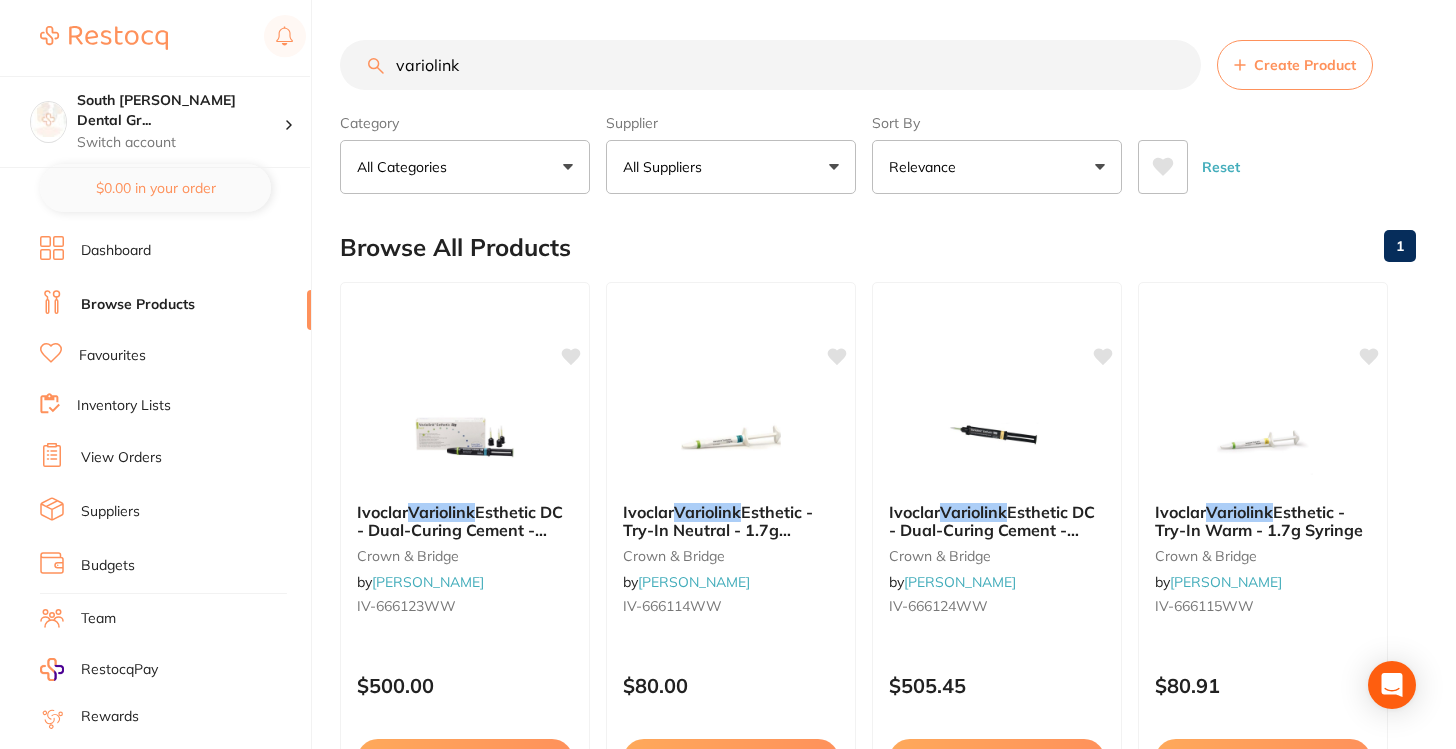 click on "variolink" at bounding box center (770, 65) 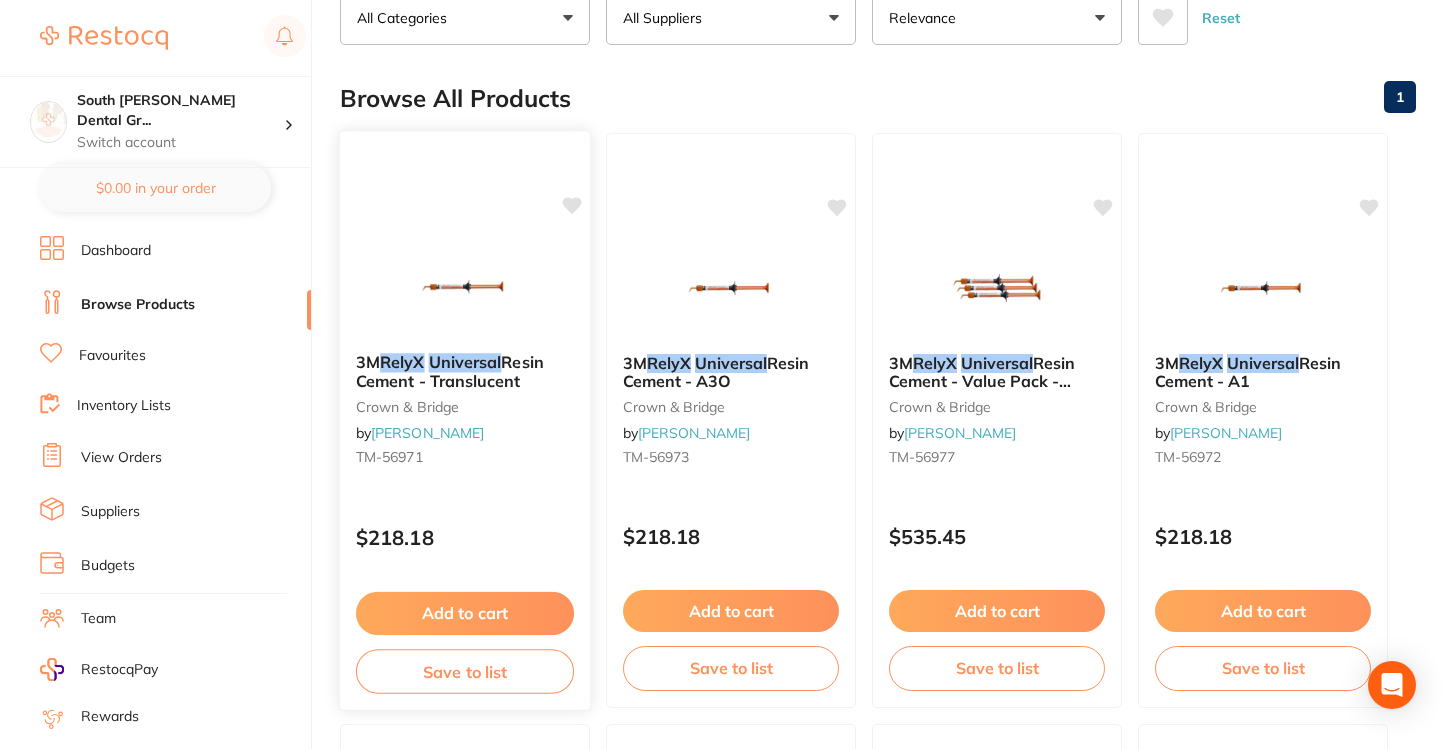 scroll, scrollTop: 157, scrollLeft: 0, axis: vertical 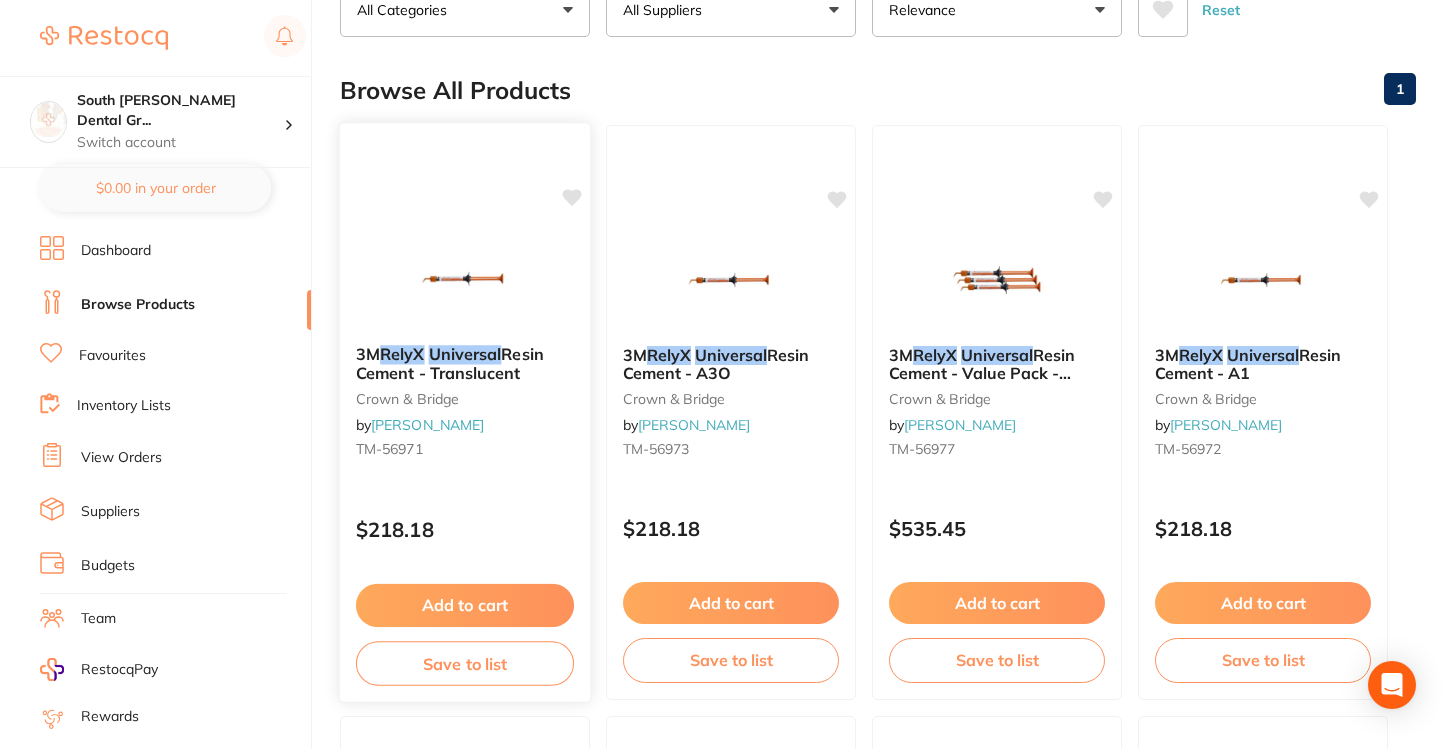 click on "Universal" at bounding box center (465, 354) 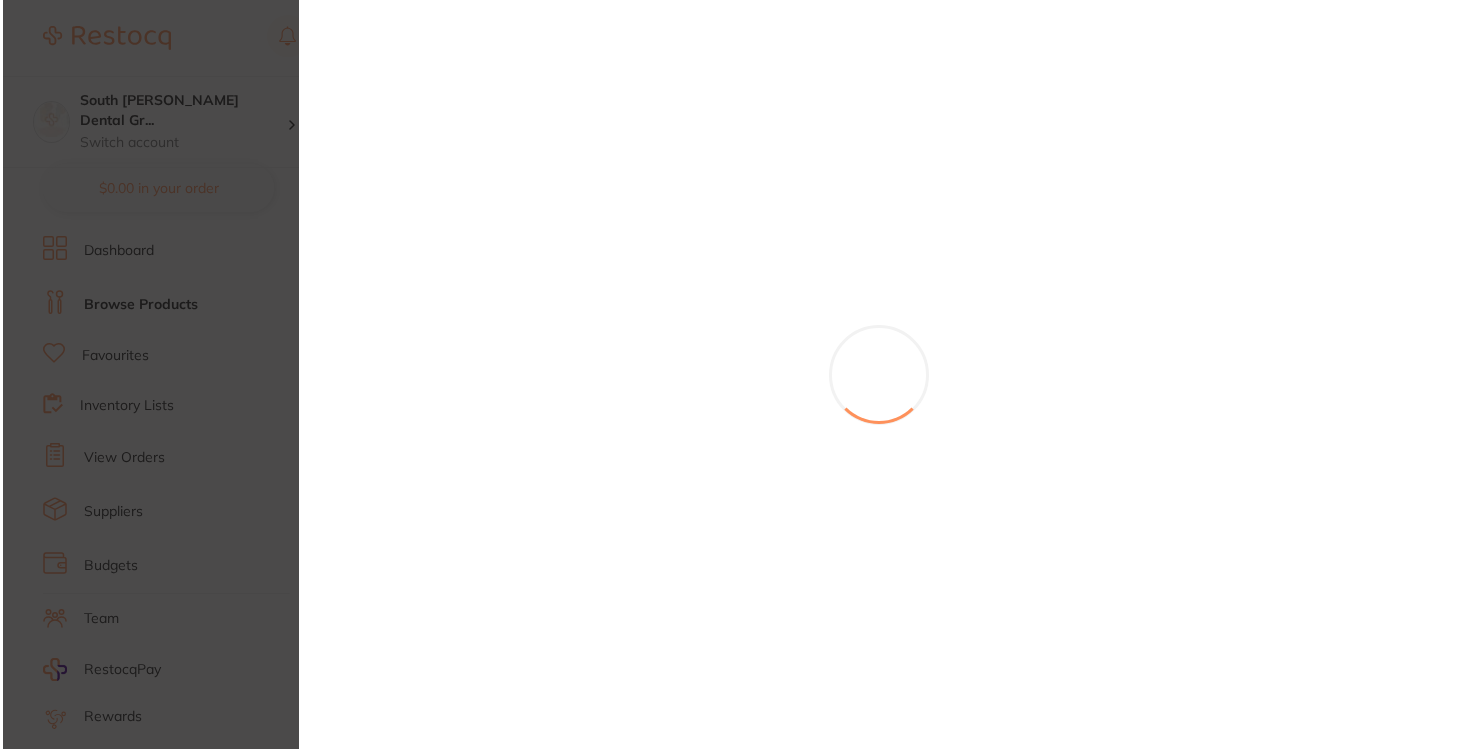 scroll, scrollTop: 0, scrollLeft: 0, axis: both 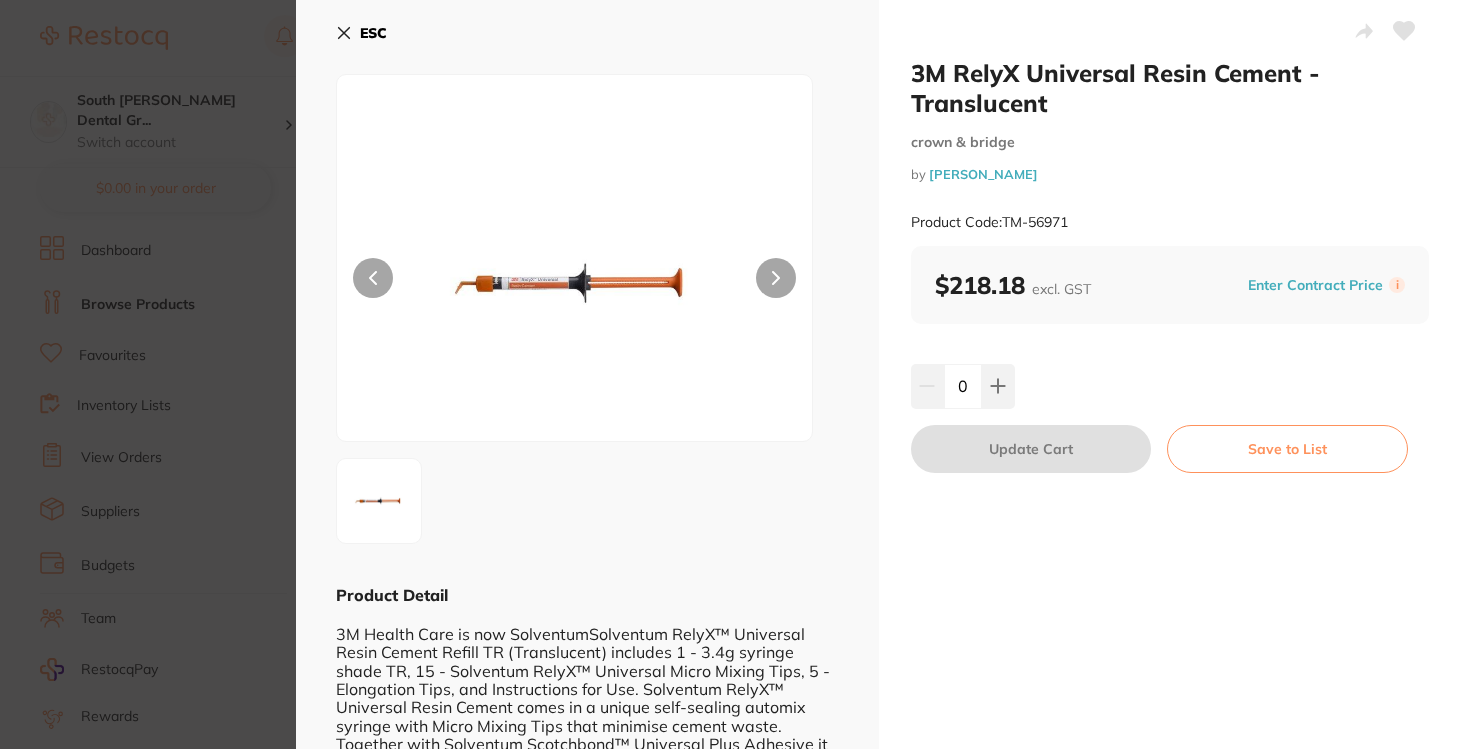 click on "ESC" at bounding box center [373, 33] 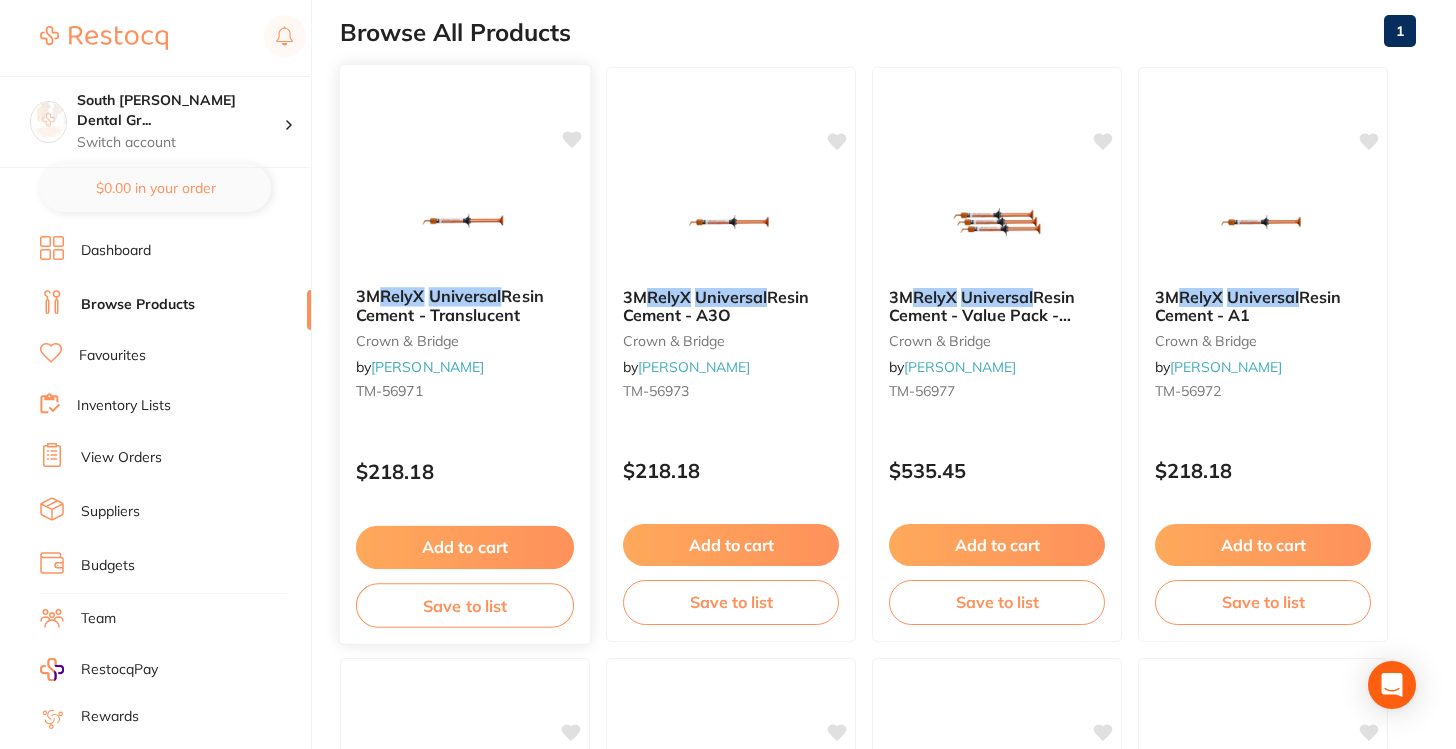 scroll, scrollTop: 212, scrollLeft: 0, axis: vertical 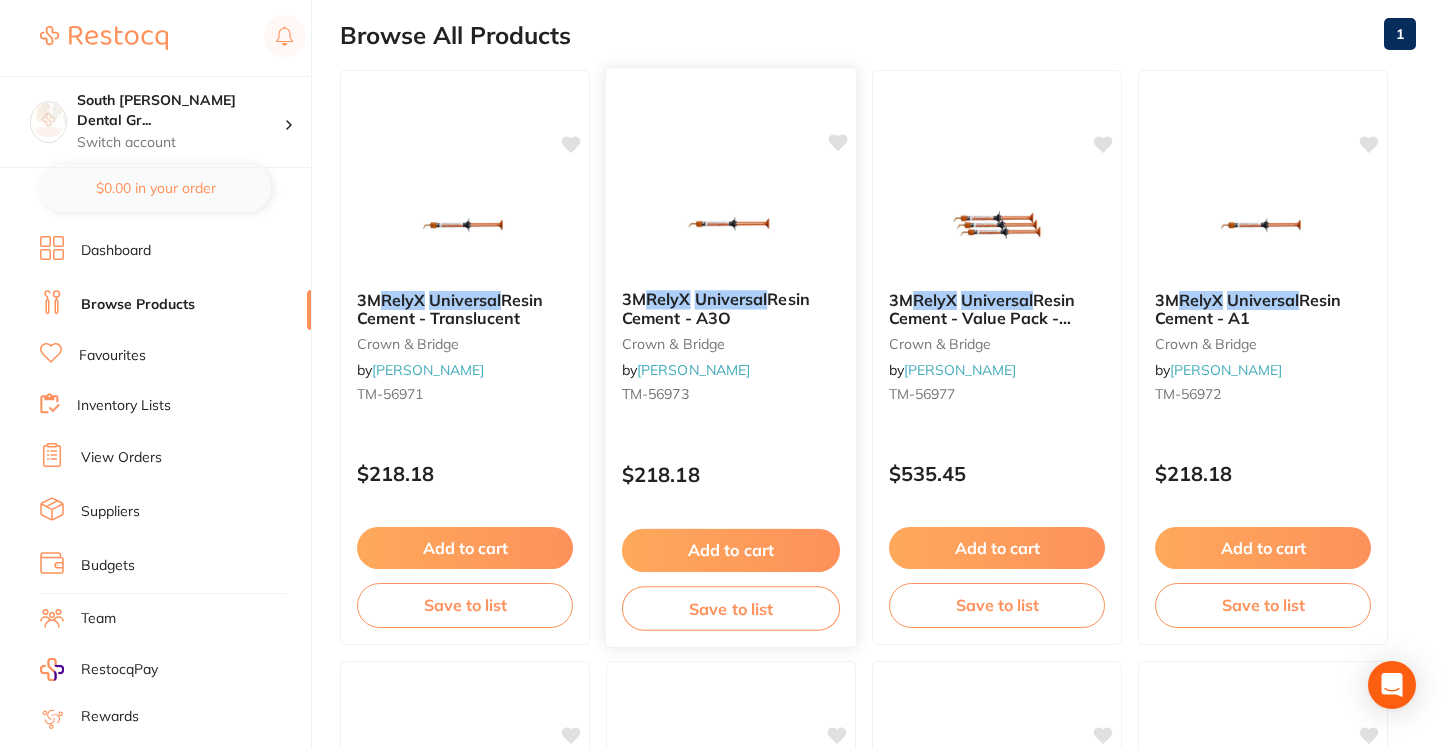 click on "Universal" at bounding box center (731, 299) 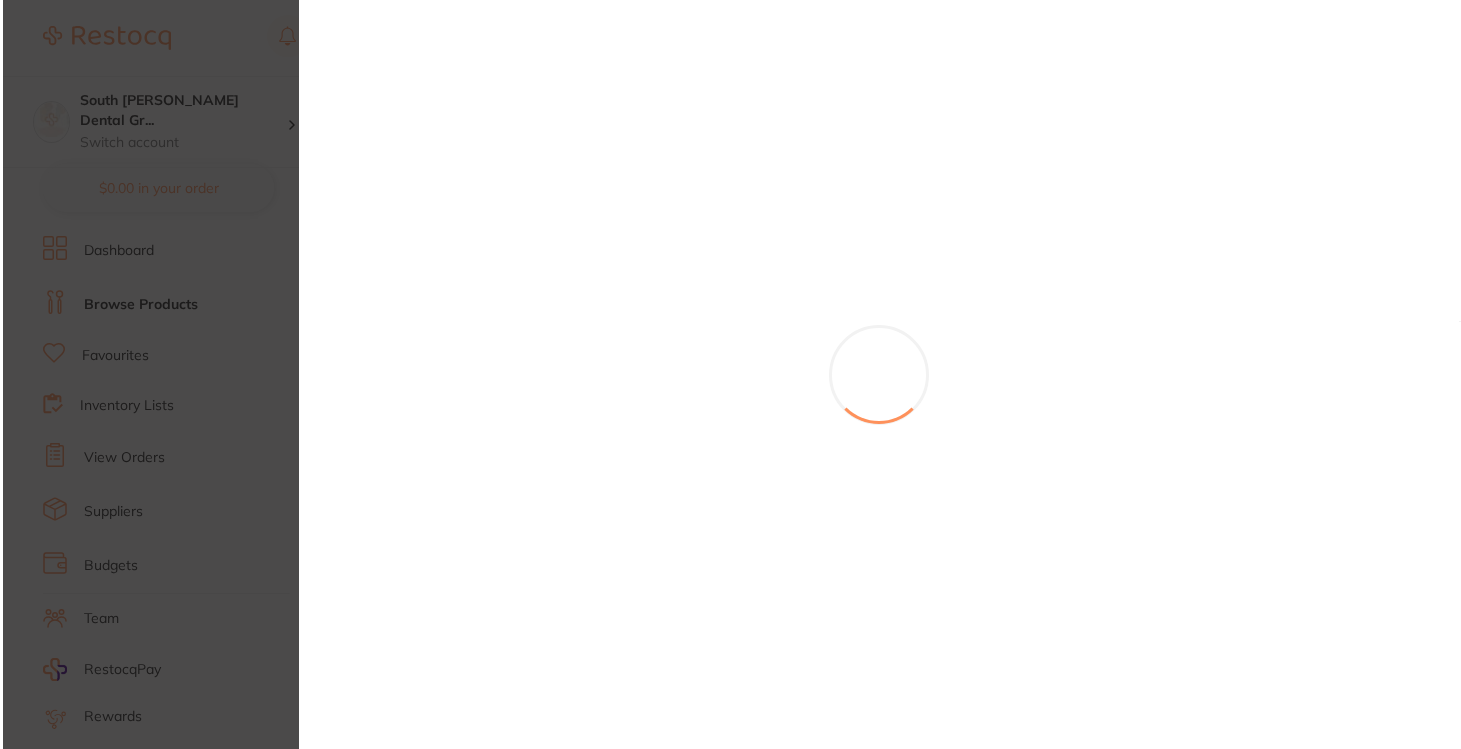 scroll, scrollTop: 0, scrollLeft: 0, axis: both 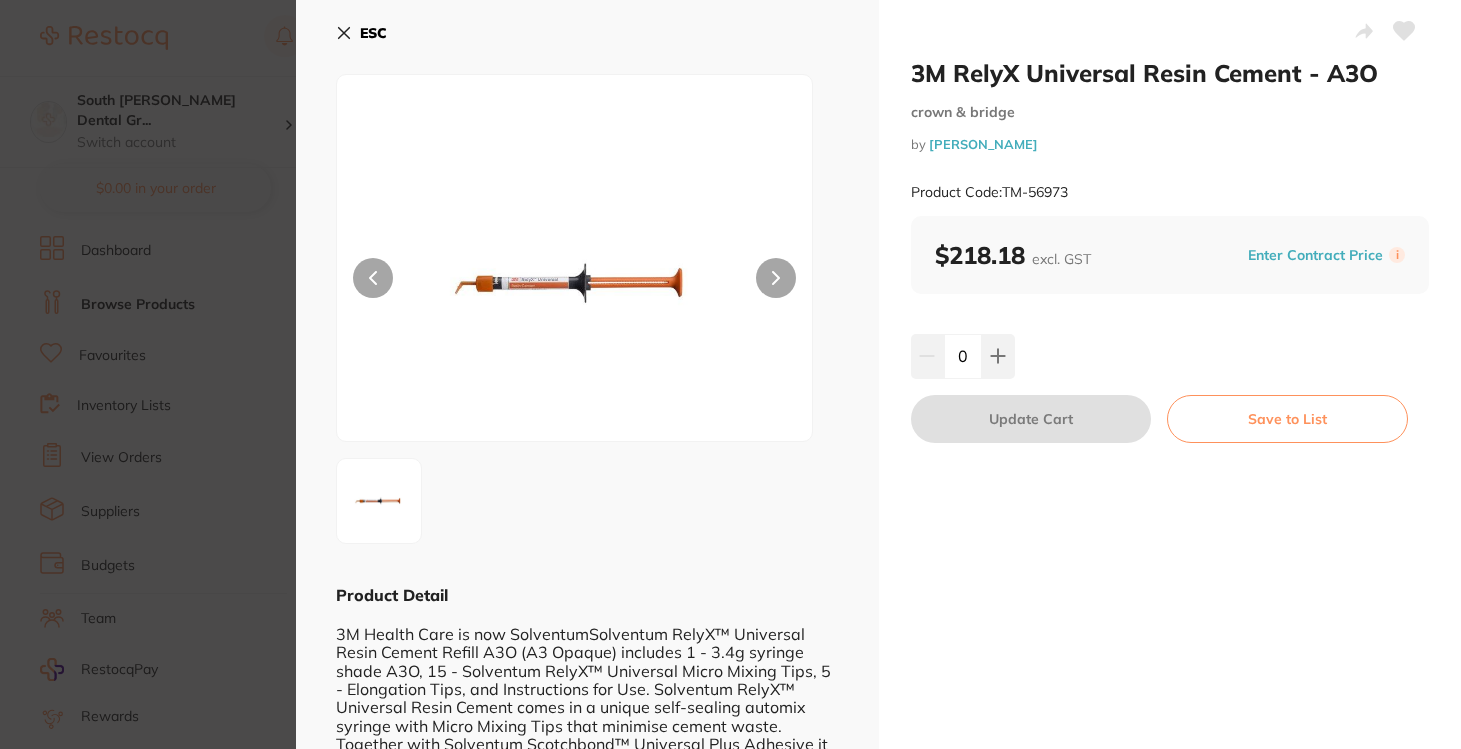 click on "ESC" at bounding box center [373, 33] 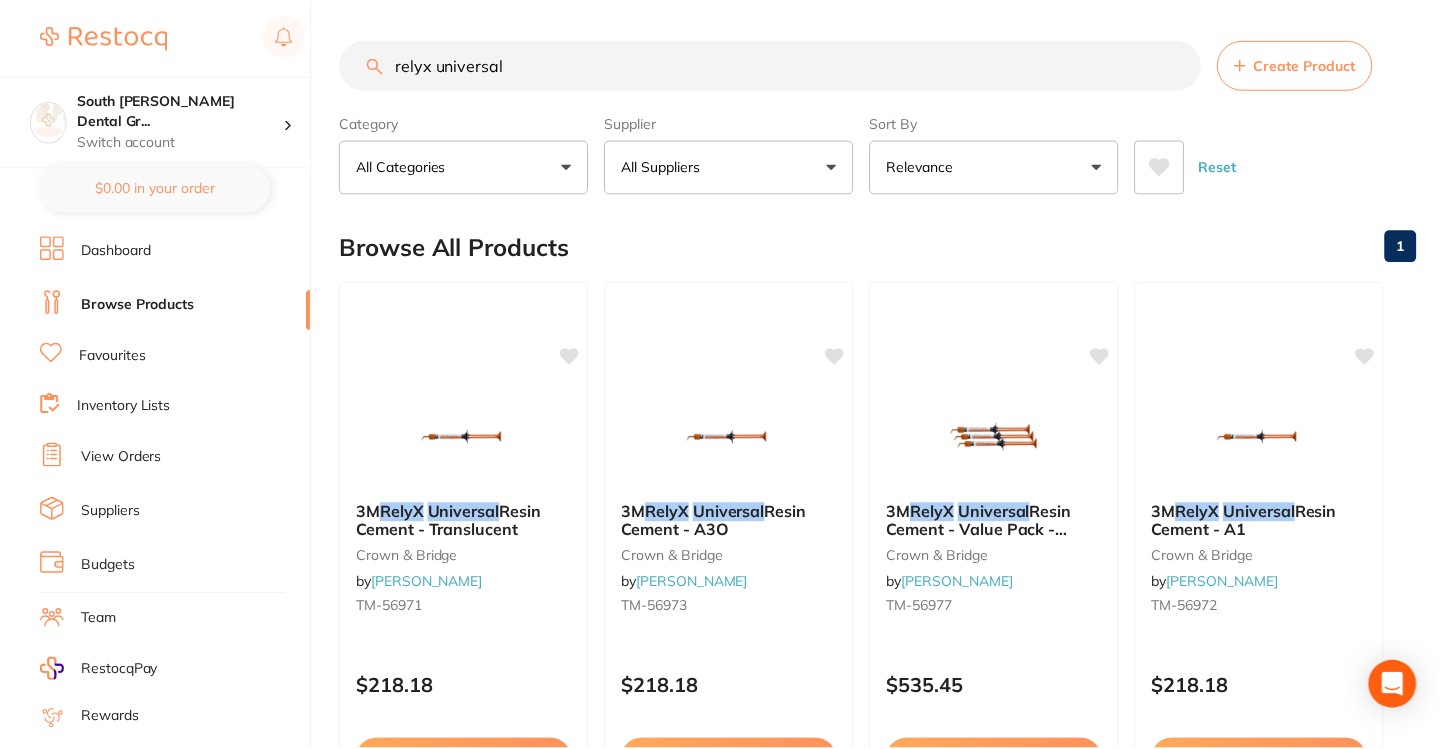 scroll, scrollTop: 212, scrollLeft: 0, axis: vertical 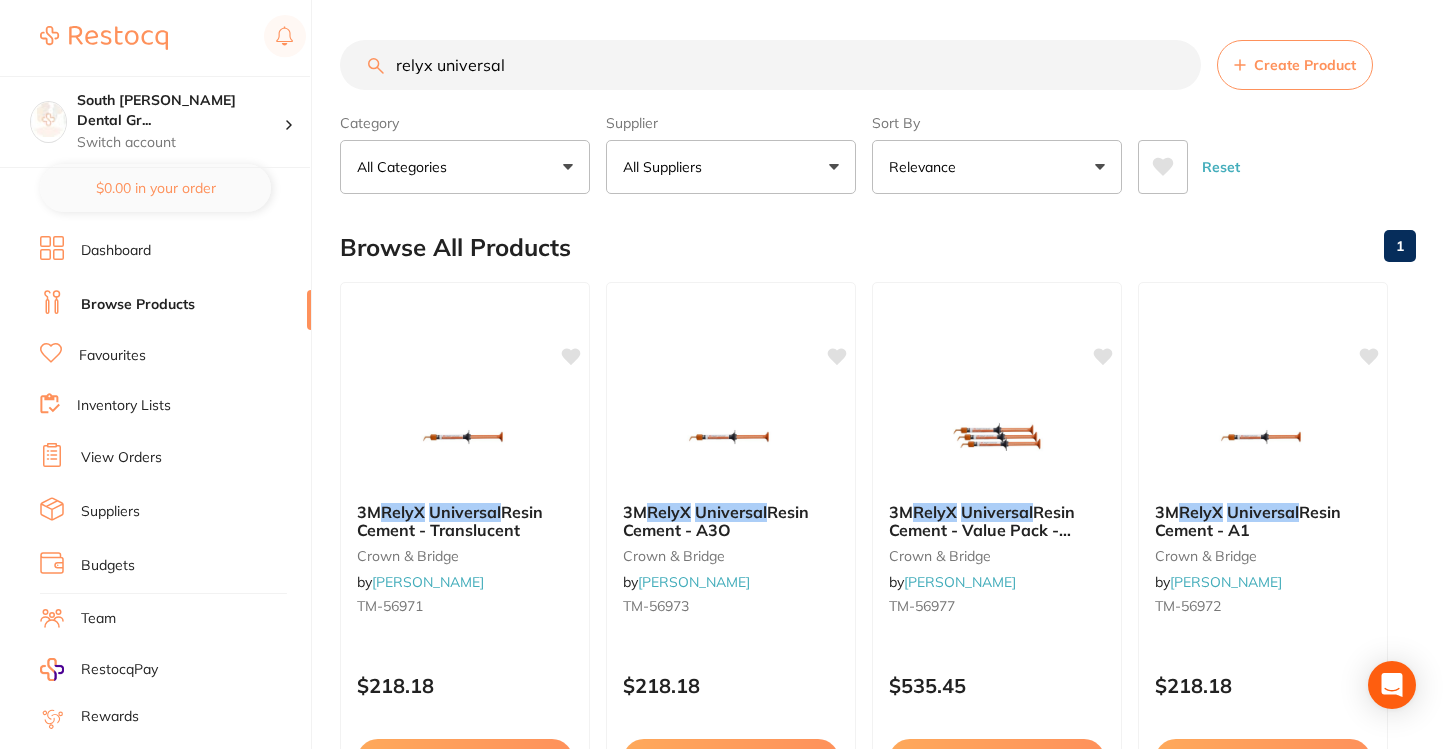 drag, startPoint x: 543, startPoint y: 63, endPoint x: 163, endPoint y: -33, distance: 391.93878 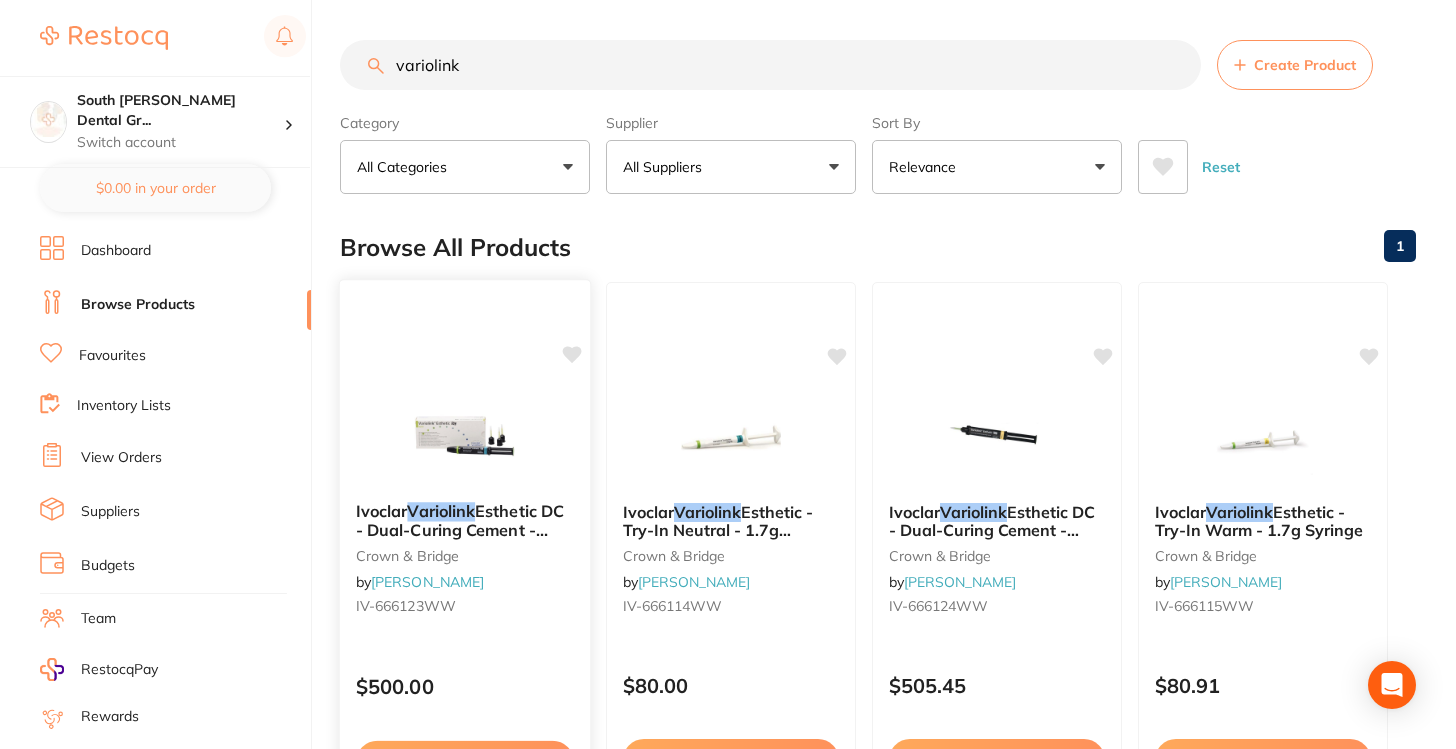 click on "Esthetic DC - Dual-Curing Cement - Neutral - 9g Syringe" at bounding box center [460, 529] 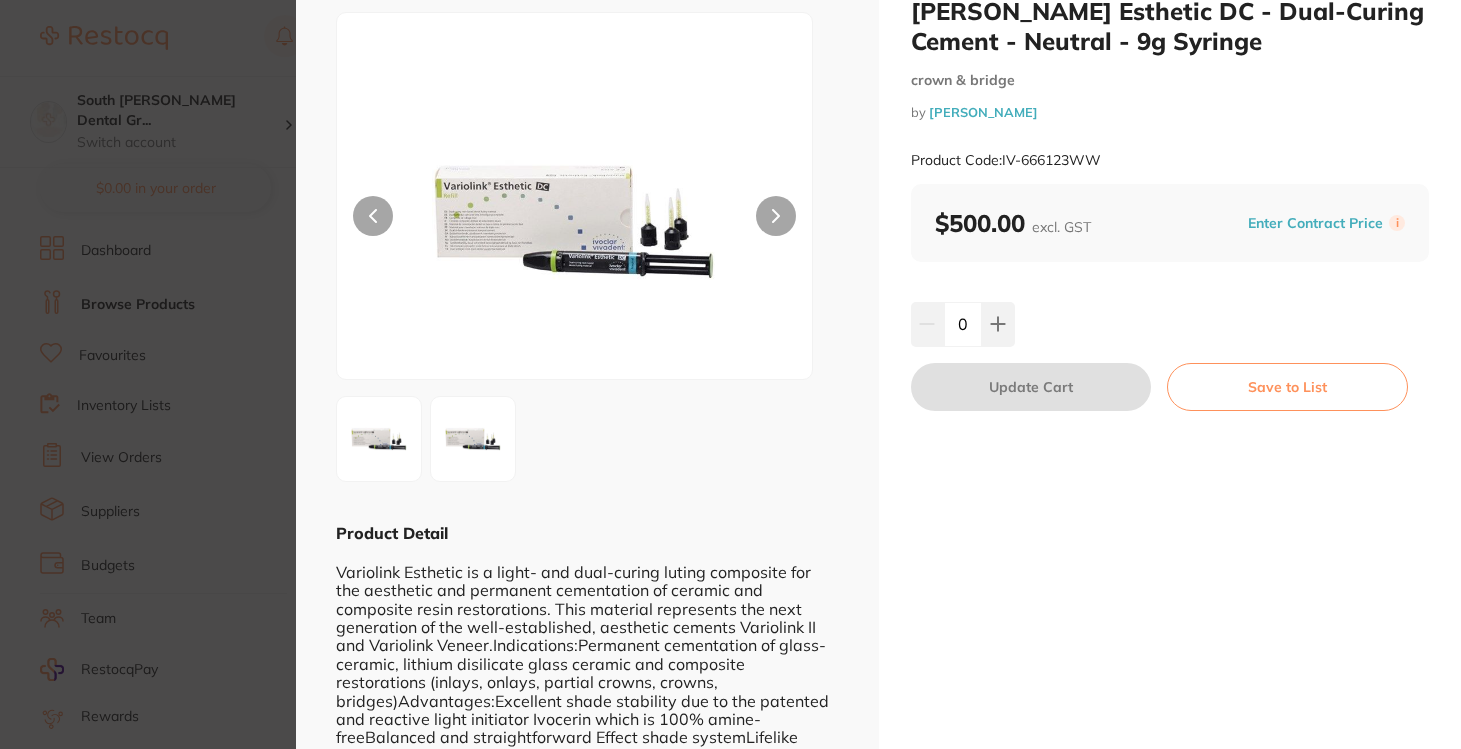 scroll, scrollTop: 60, scrollLeft: 0, axis: vertical 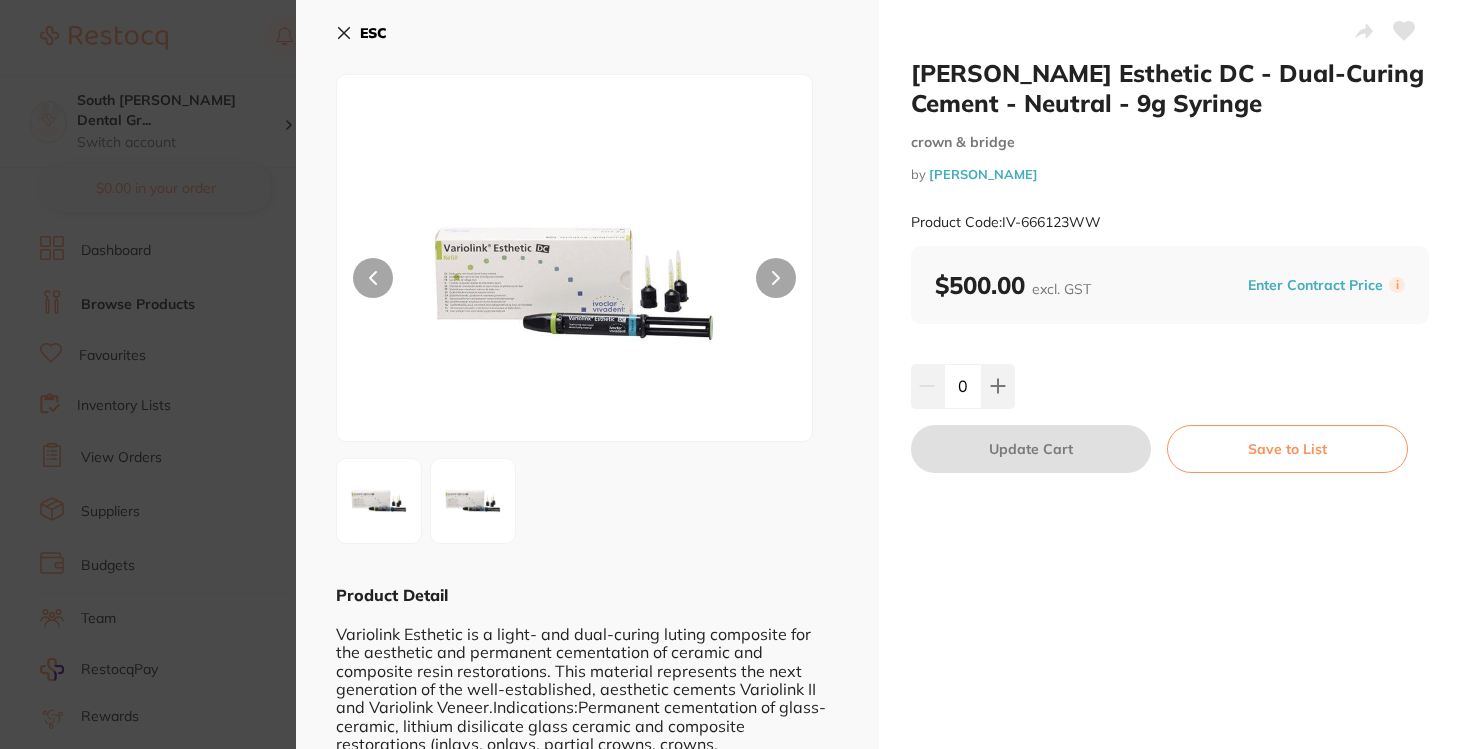 click on "ESC         Product Detail
Variolink Esthetic is a light- and dual-curing luting composite for the aesthetic and permanent cementation of ceramic and composite resin restorations. This material represents the next generation of the well-established, aesthetic cements Variolink II and Variolink Veneer.Indications:Permanent cementation of glass-ceramic, lithium disilicate glass ceramic and composite restorations (inlays, onlays, partial crowns, crowns, bridges)Advantages:Excellent shade stability due to the patented and reactive light initiator Ivocerin which is 100% amine-freeBalanced and straightforward Effect shade systemLifelike fluorescenceEasy, precise excess removalFlexible, situational consistency ideal combination of flowability and stabilityImpressive radiodiagnosticsShades:Light+, Light, Neutral, Warm, Warm+Contains:1x Variolink Esthetic Syringe DC 9g15x Mixing Tips" at bounding box center (587, 458) 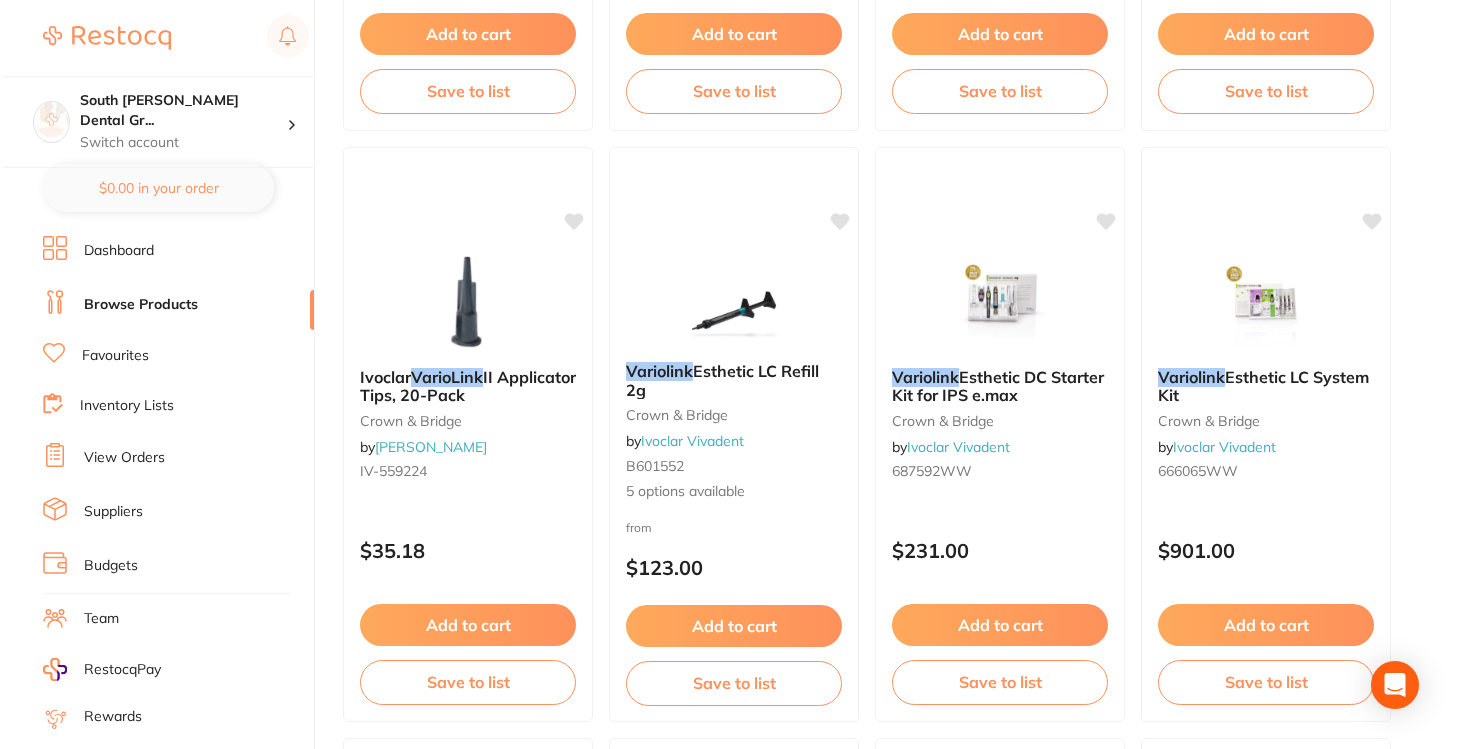 scroll, scrollTop: 0, scrollLeft: 0, axis: both 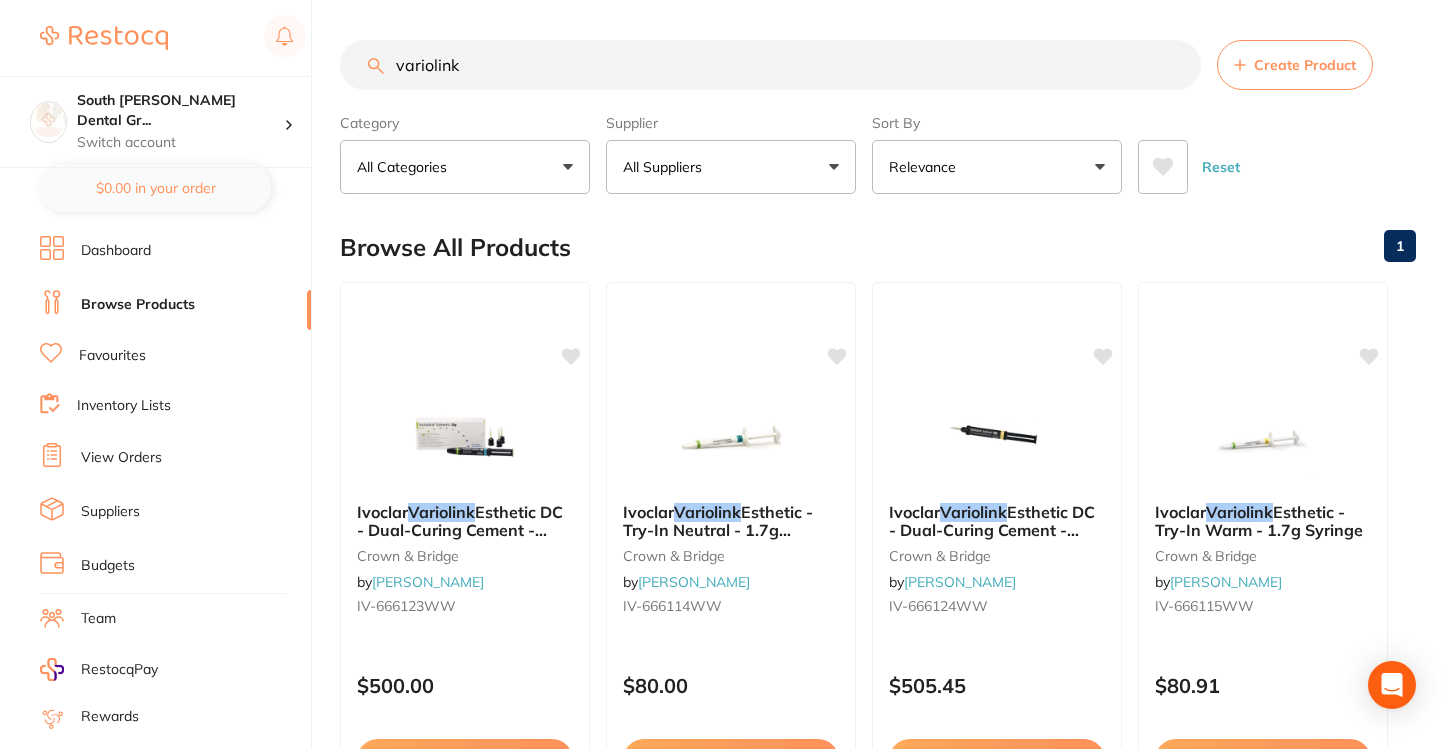 drag, startPoint x: 557, startPoint y: 85, endPoint x: 433, endPoint y: 78, distance: 124.197426 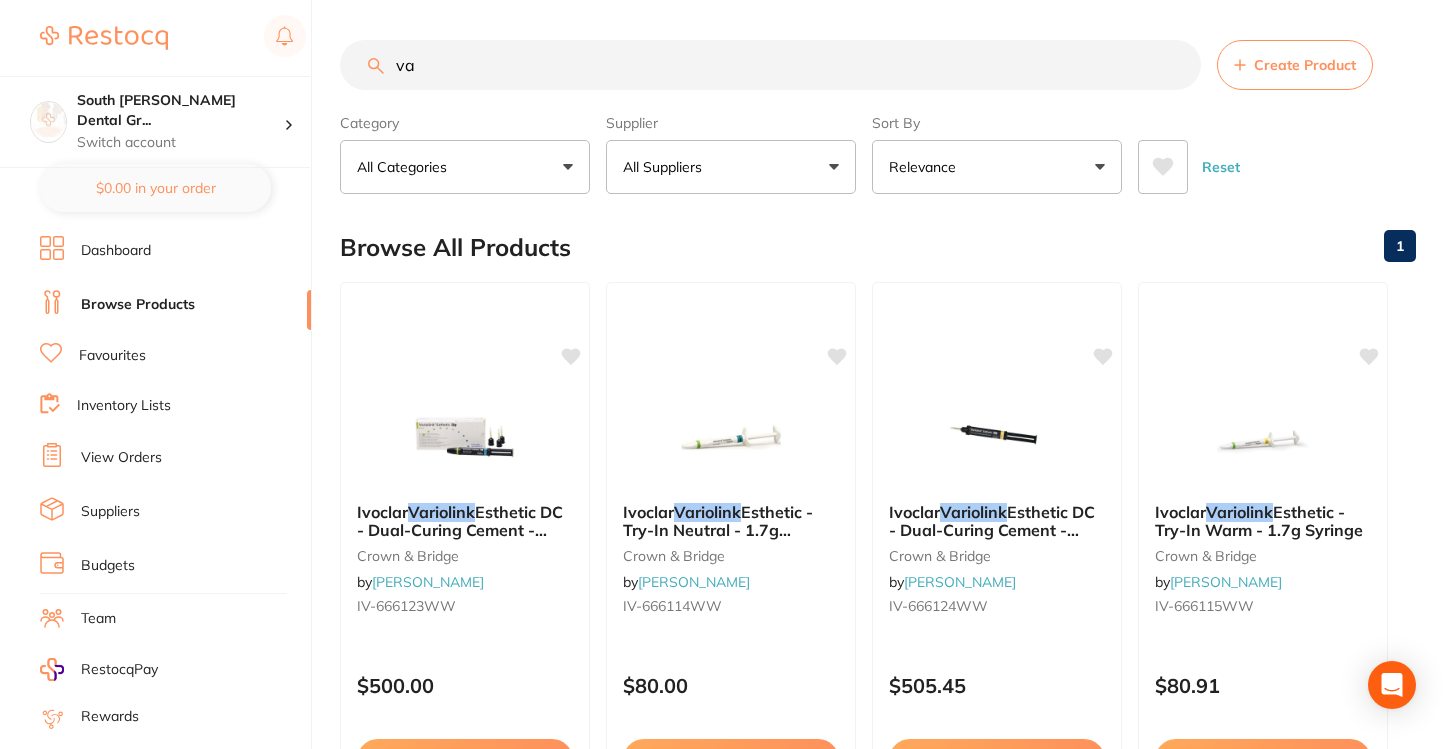 type on "v" 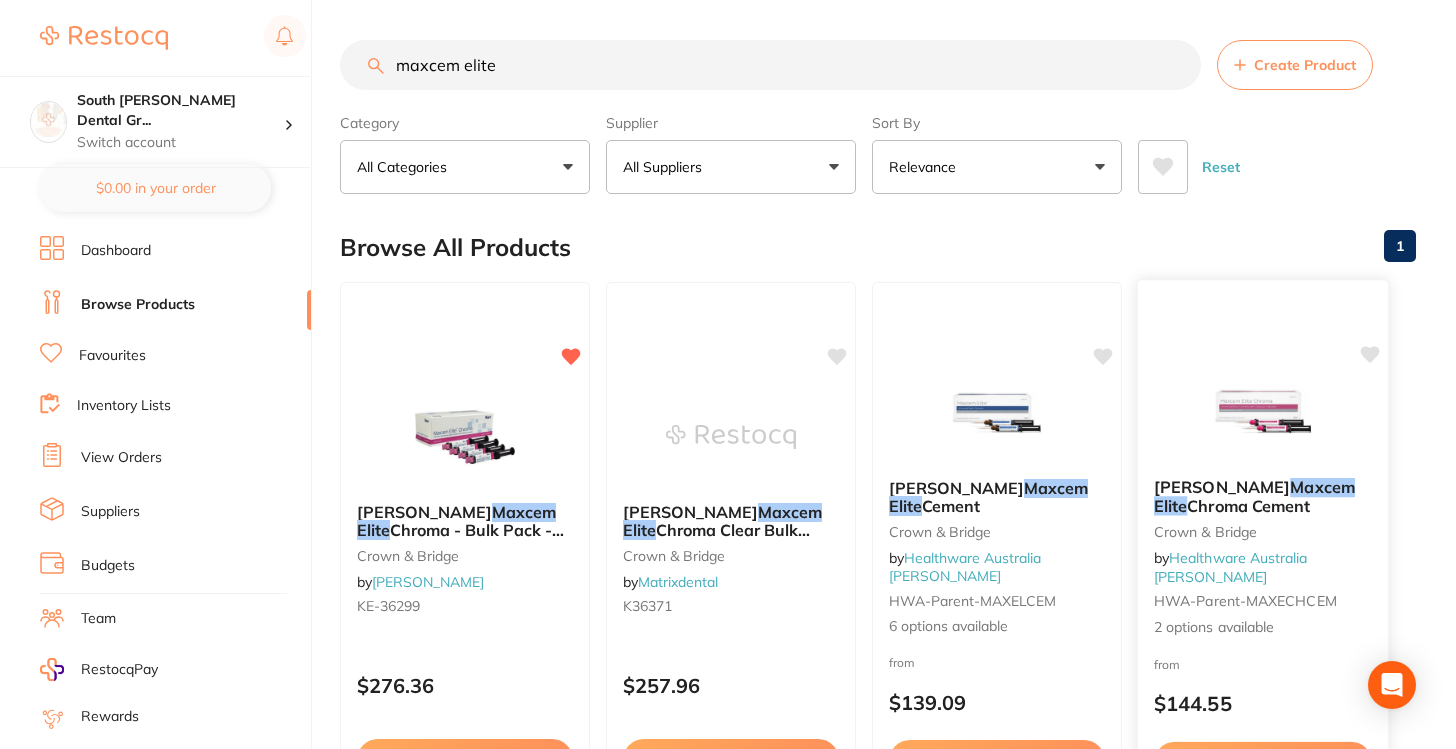 click on "Elite" at bounding box center (1170, 506) 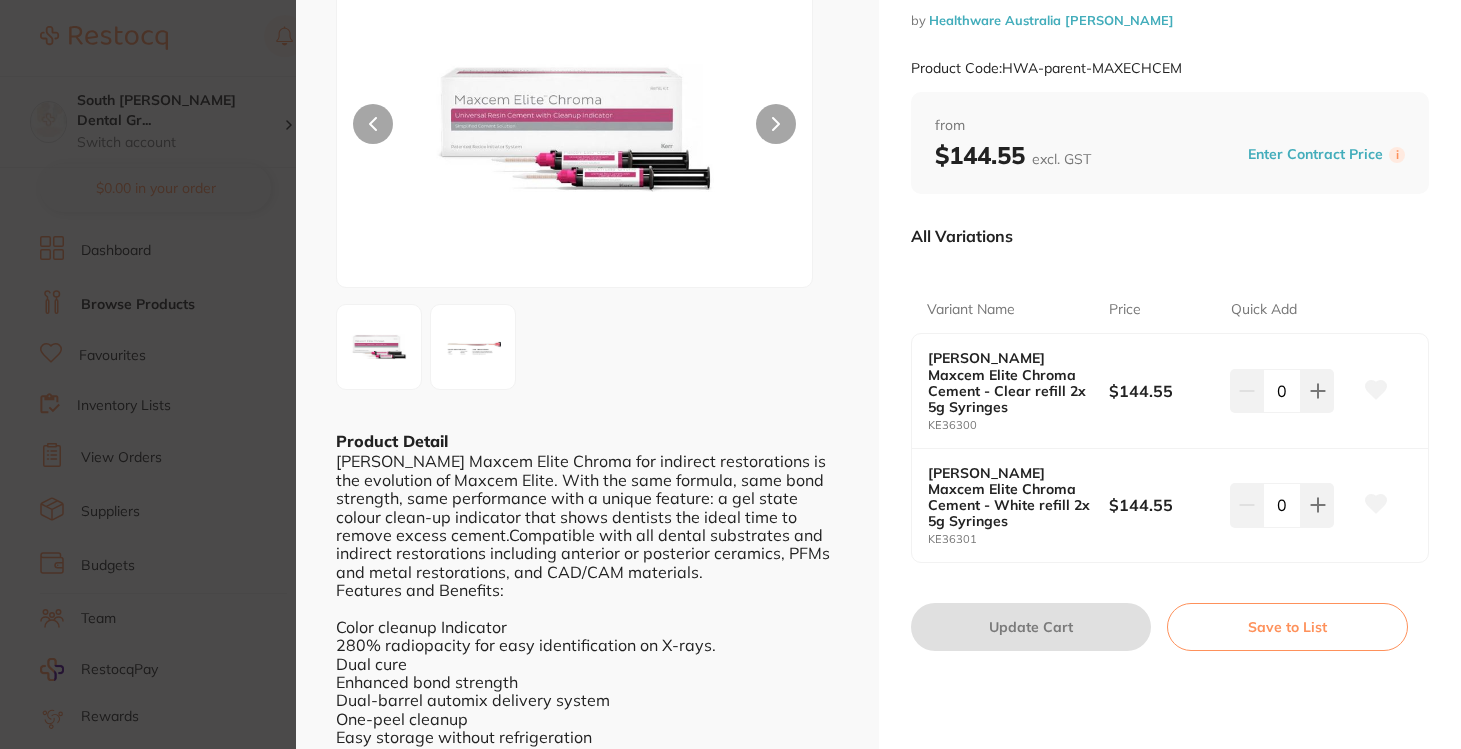 scroll, scrollTop: 216, scrollLeft: 0, axis: vertical 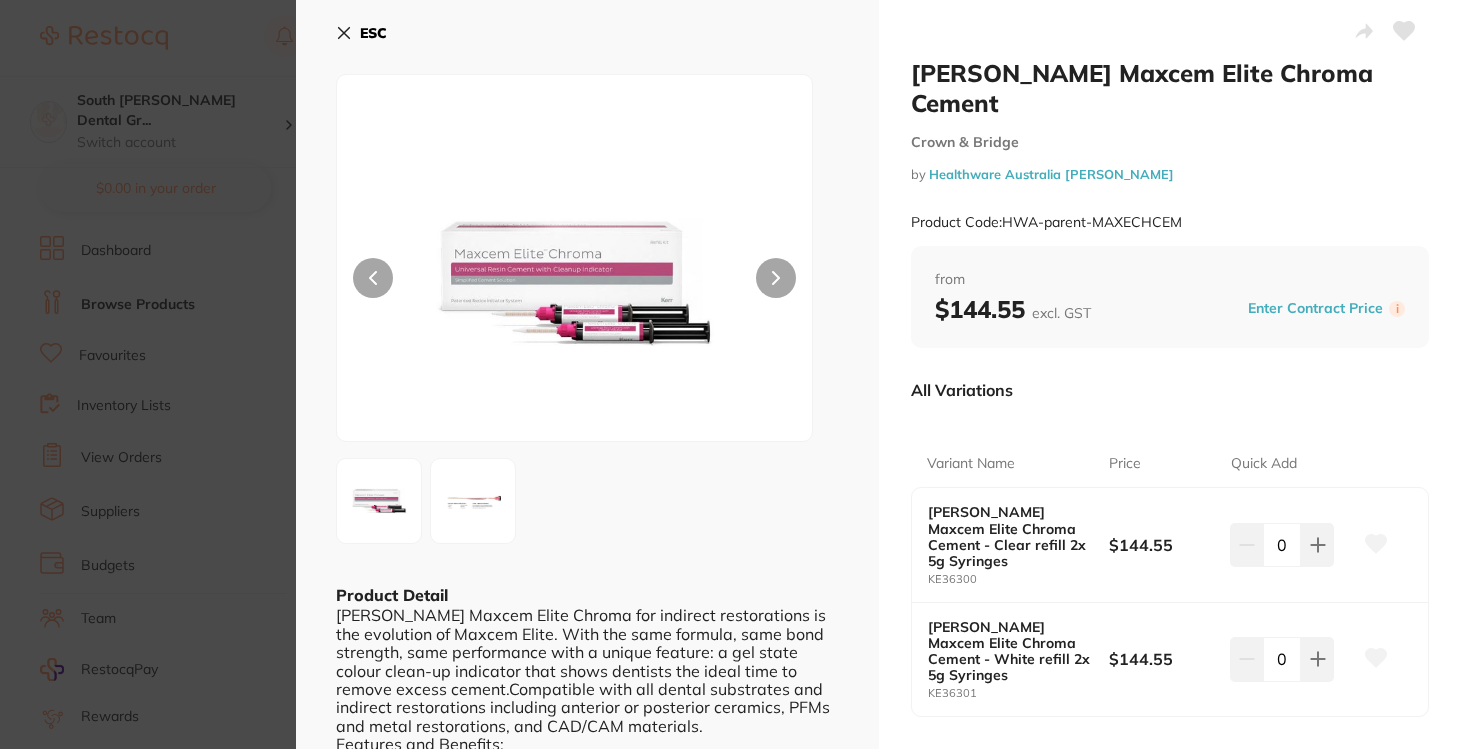 click on "ESC" at bounding box center [361, 33] 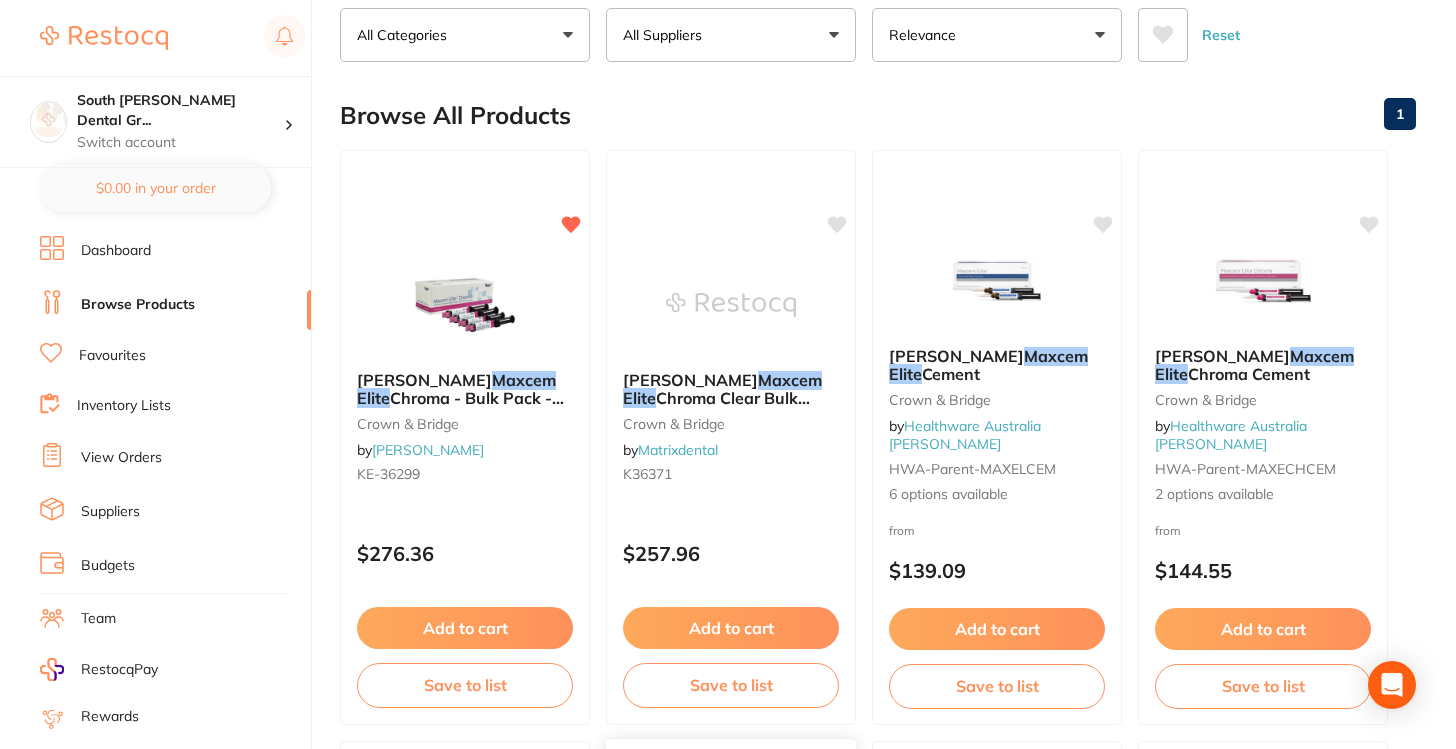 scroll, scrollTop: 0, scrollLeft: 0, axis: both 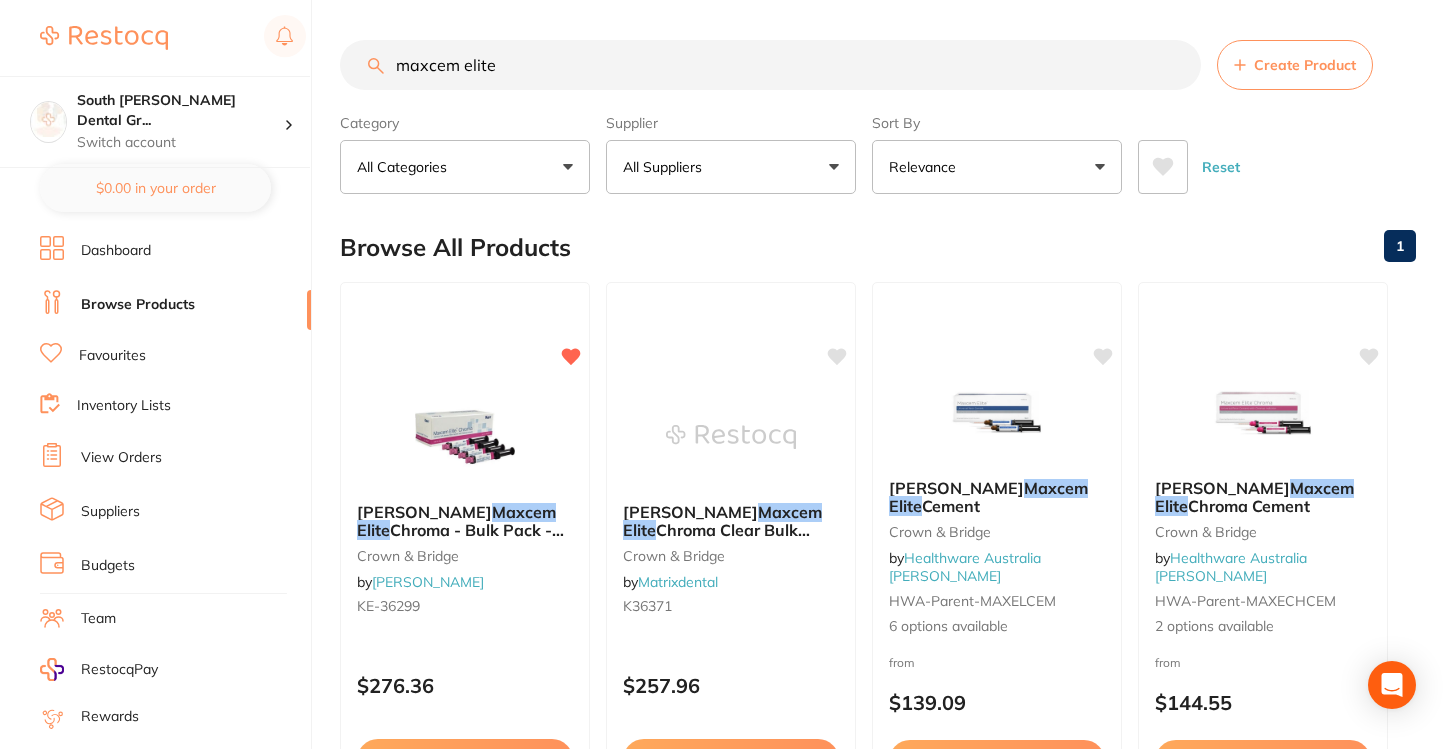 click on "maxcem elite" at bounding box center (770, 65) 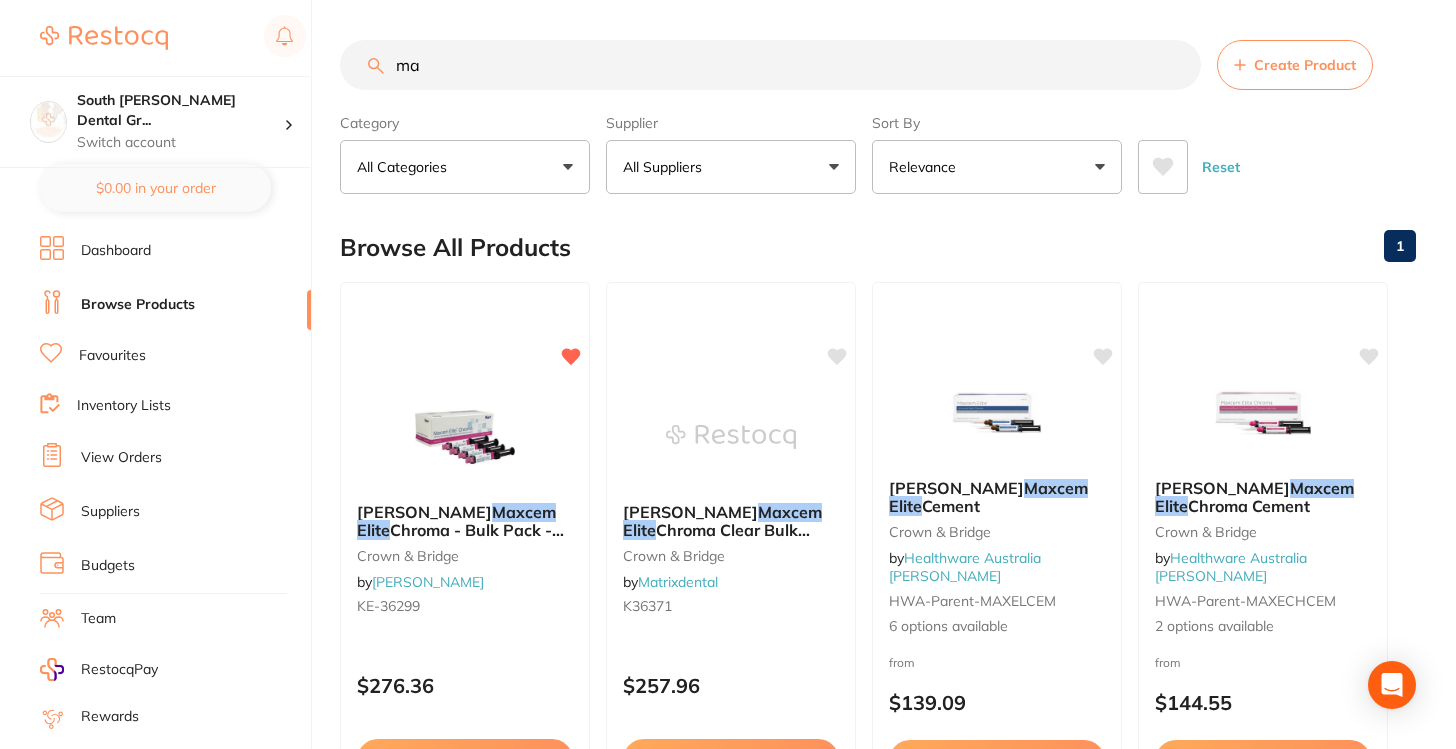 type on "m" 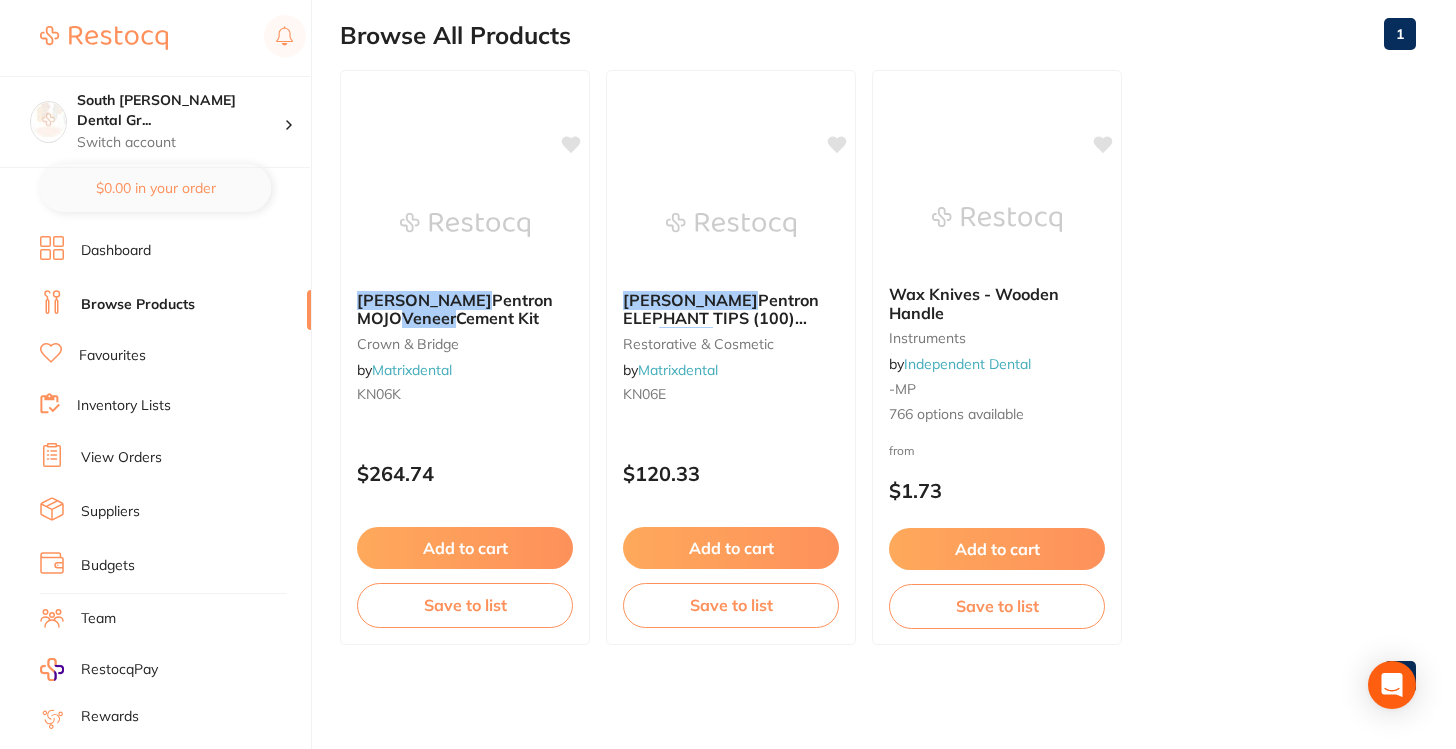 scroll, scrollTop: 0, scrollLeft: 0, axis: both 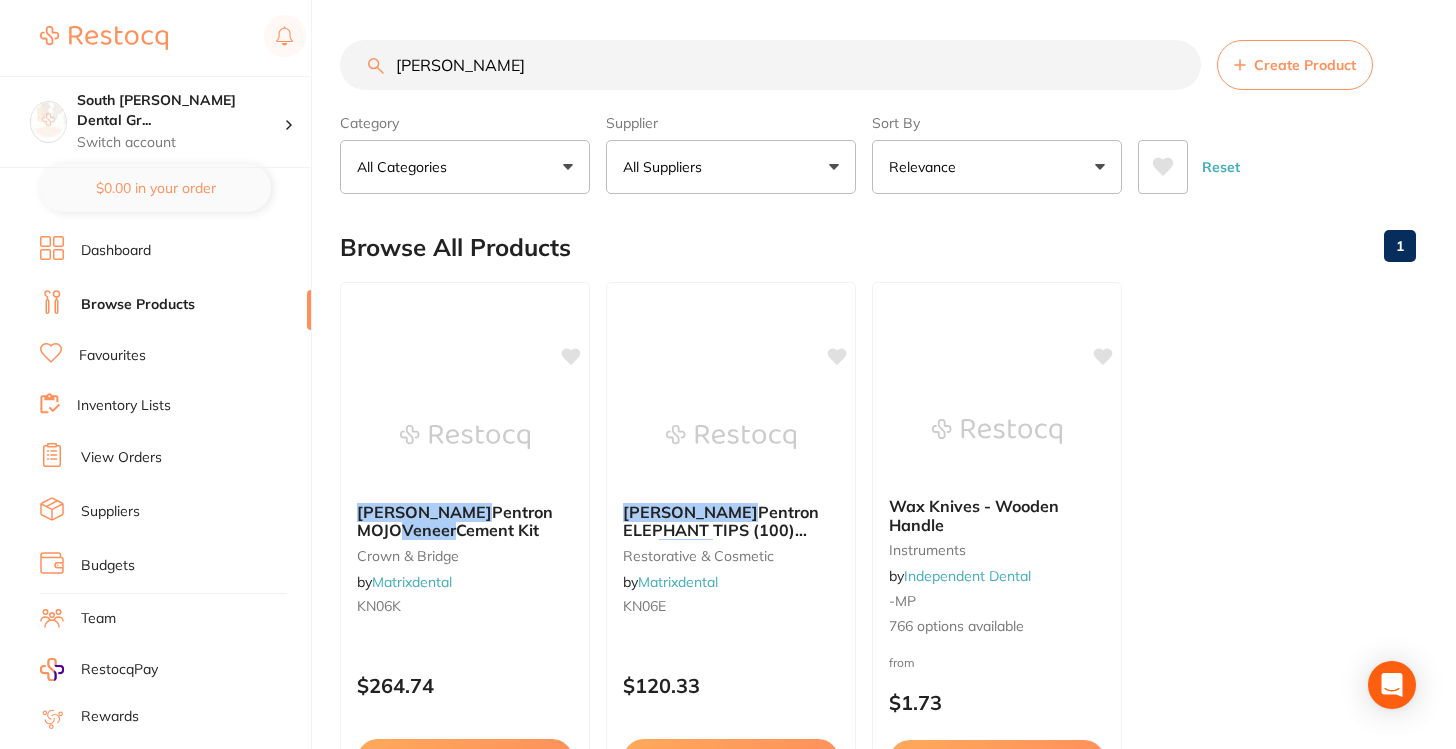 drag, startPoint x: 475, startPoint y: 66, endPoint x: 259, endPoint y: 23, distance: 220.23851 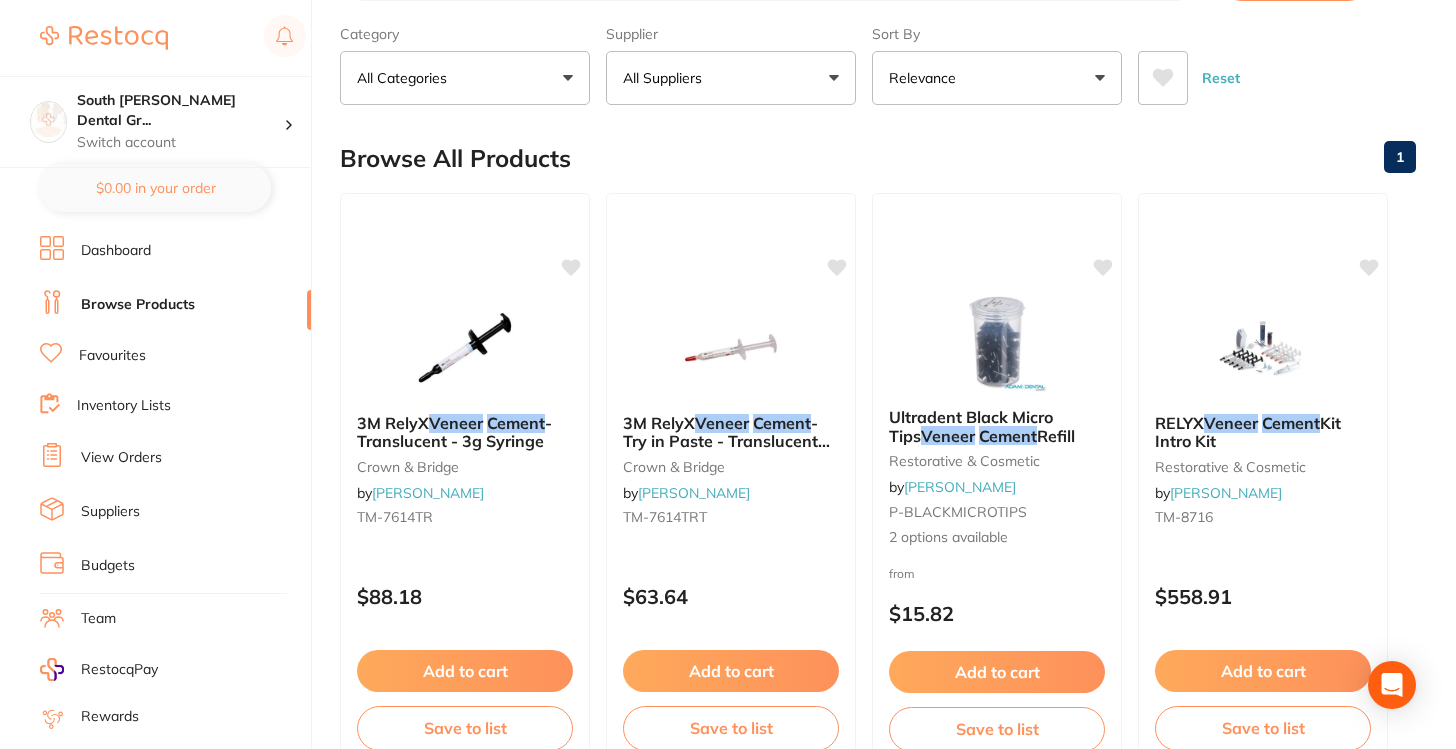 scroll, scrollTop: 0, scrollLeft: 0, axis: both 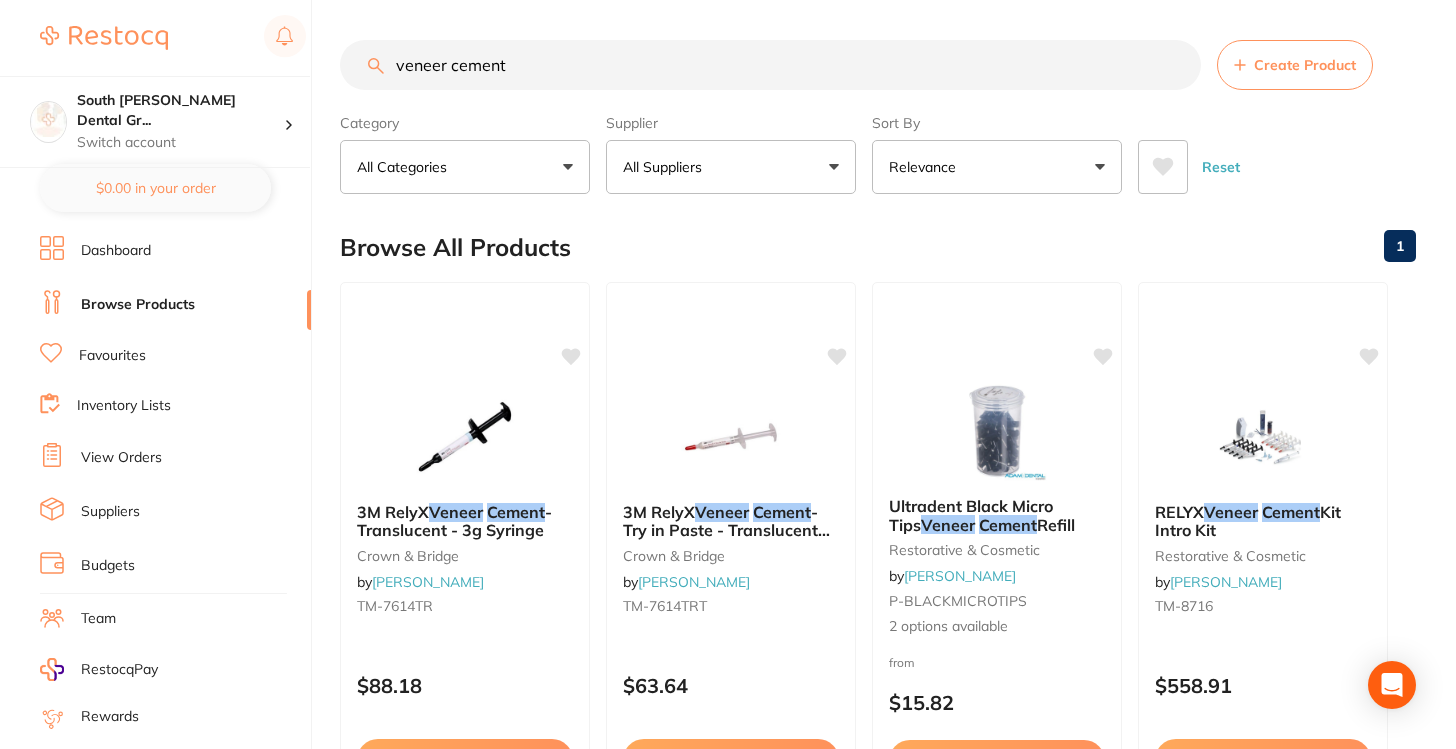 drag, startPoint x: 558, startPoint y: 60, endPoint x: 280, endPoint y: 6, distance: 283.19604 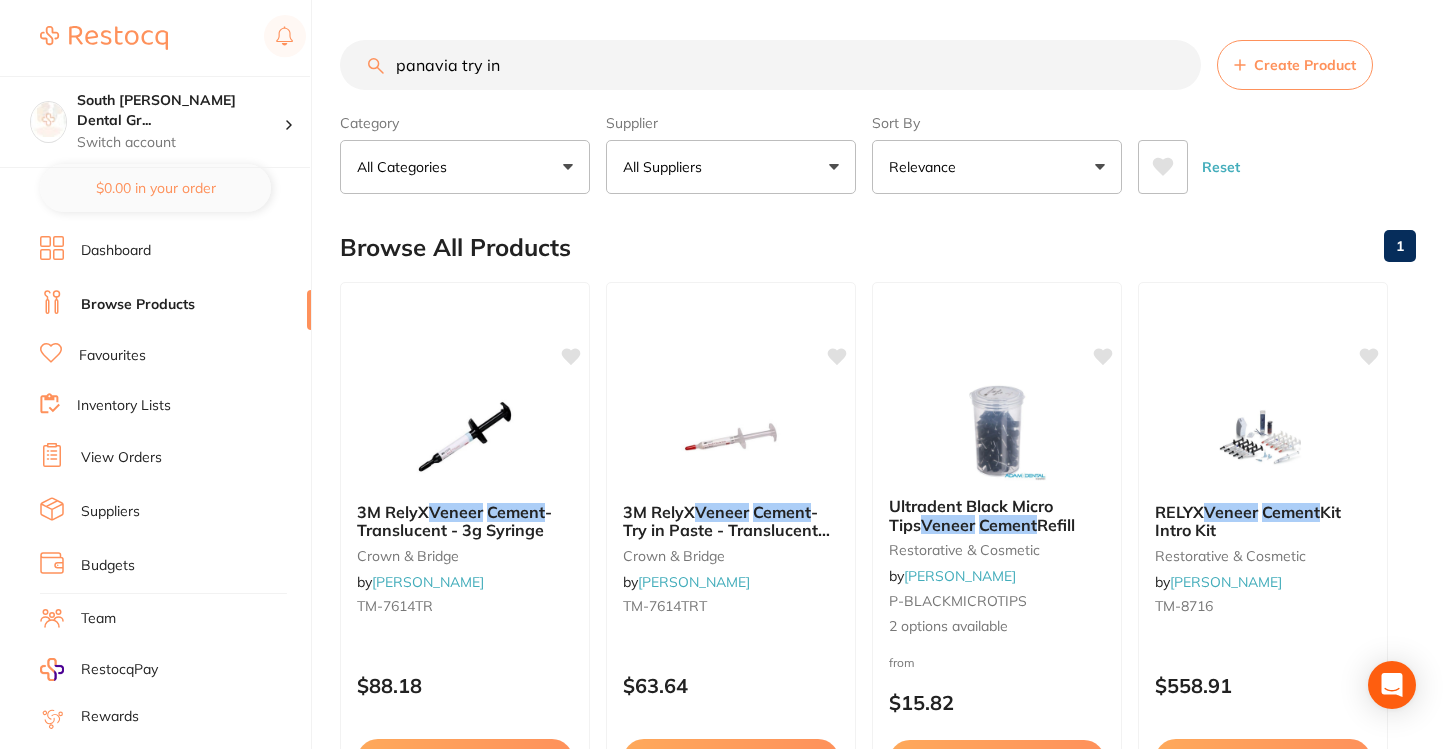 type on "panavia try in" 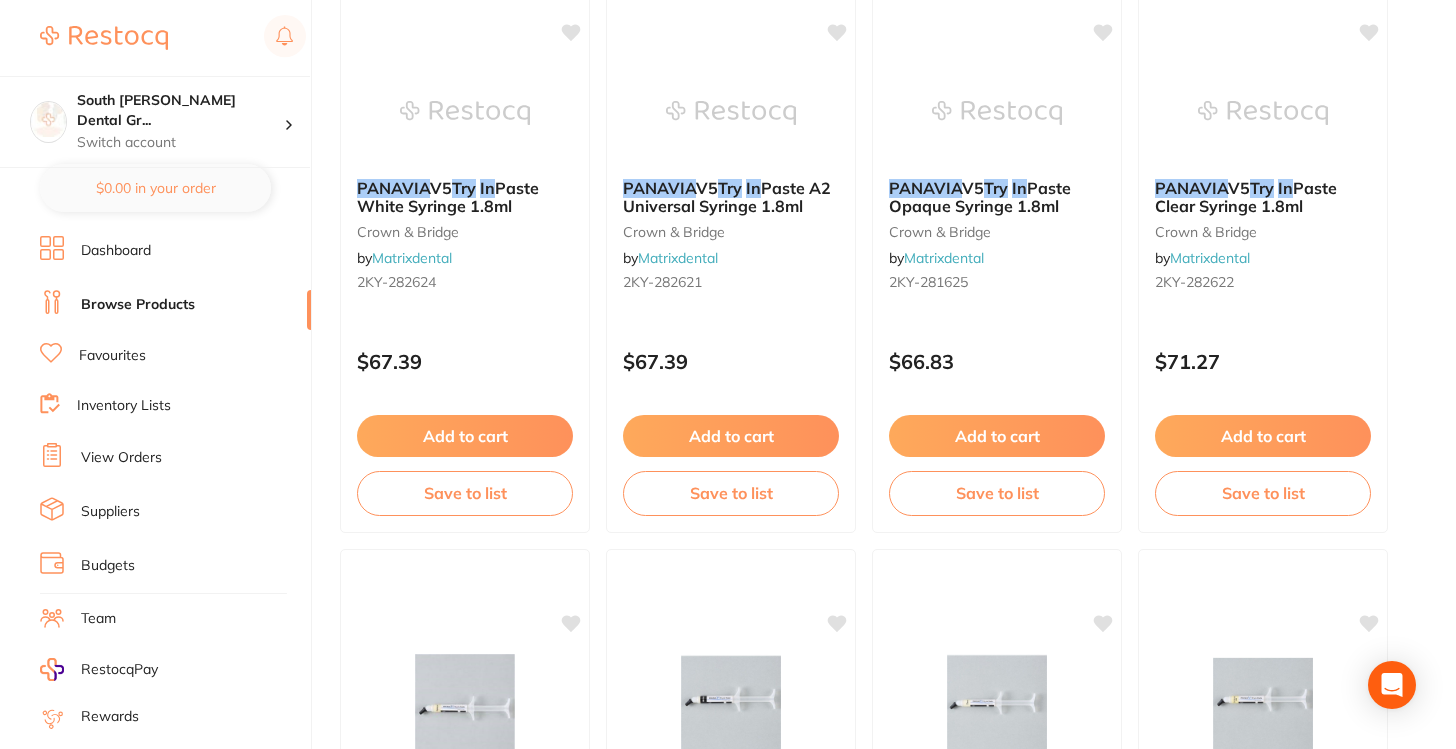 scroll, scrollTop: 320, scrollLeft: 0, axis: vertical 